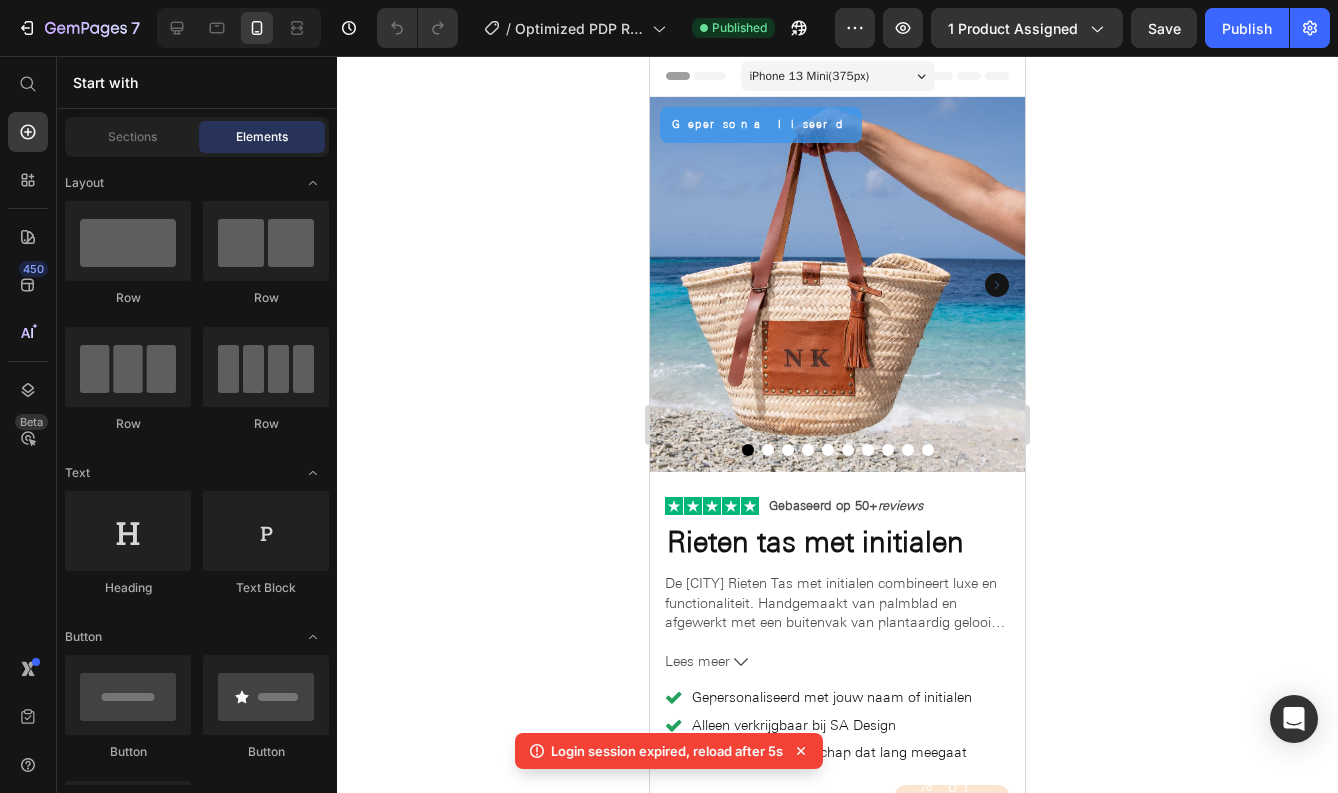 scroll, scrollTop: 0, scrollLeft: 0, axis: both 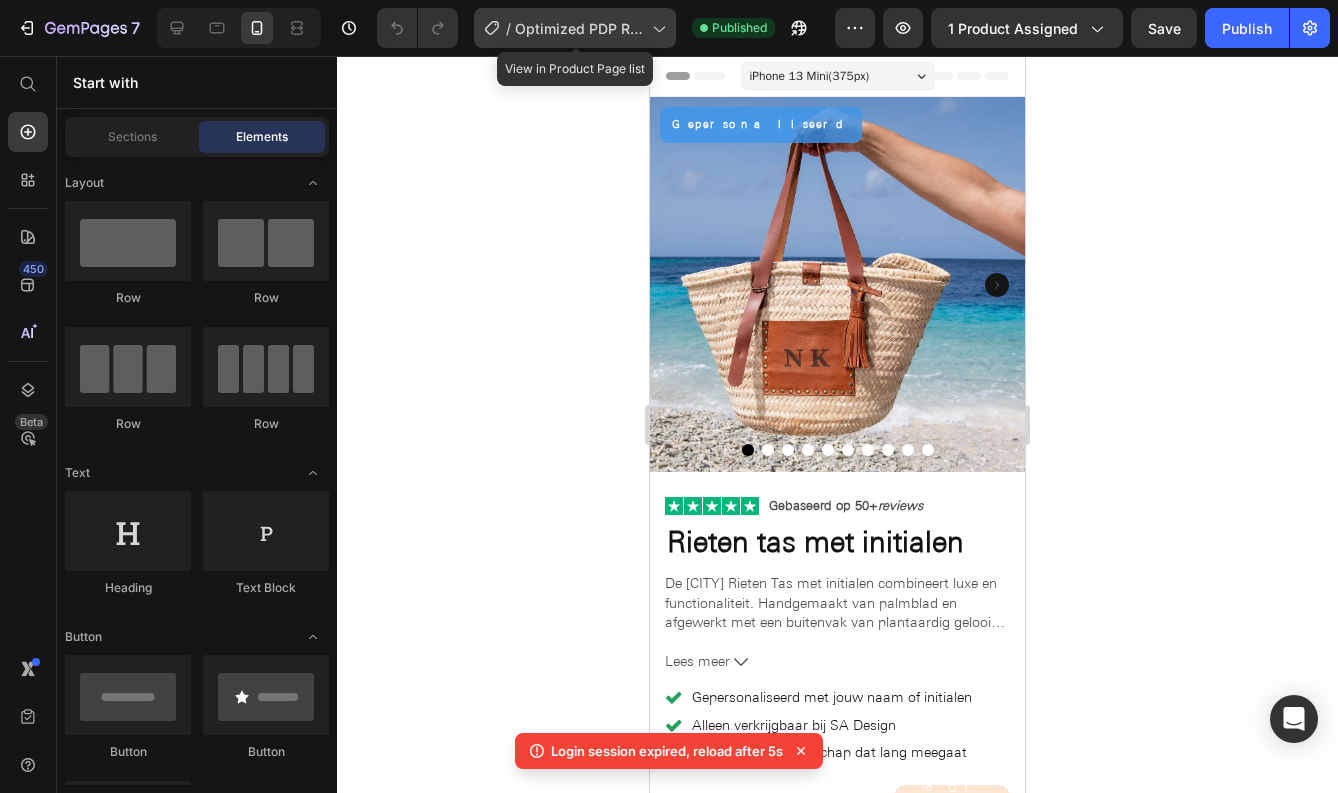 click on "Optimized PDP Rieten tas Sevilla met initialen" at bounding box center [579, 28] 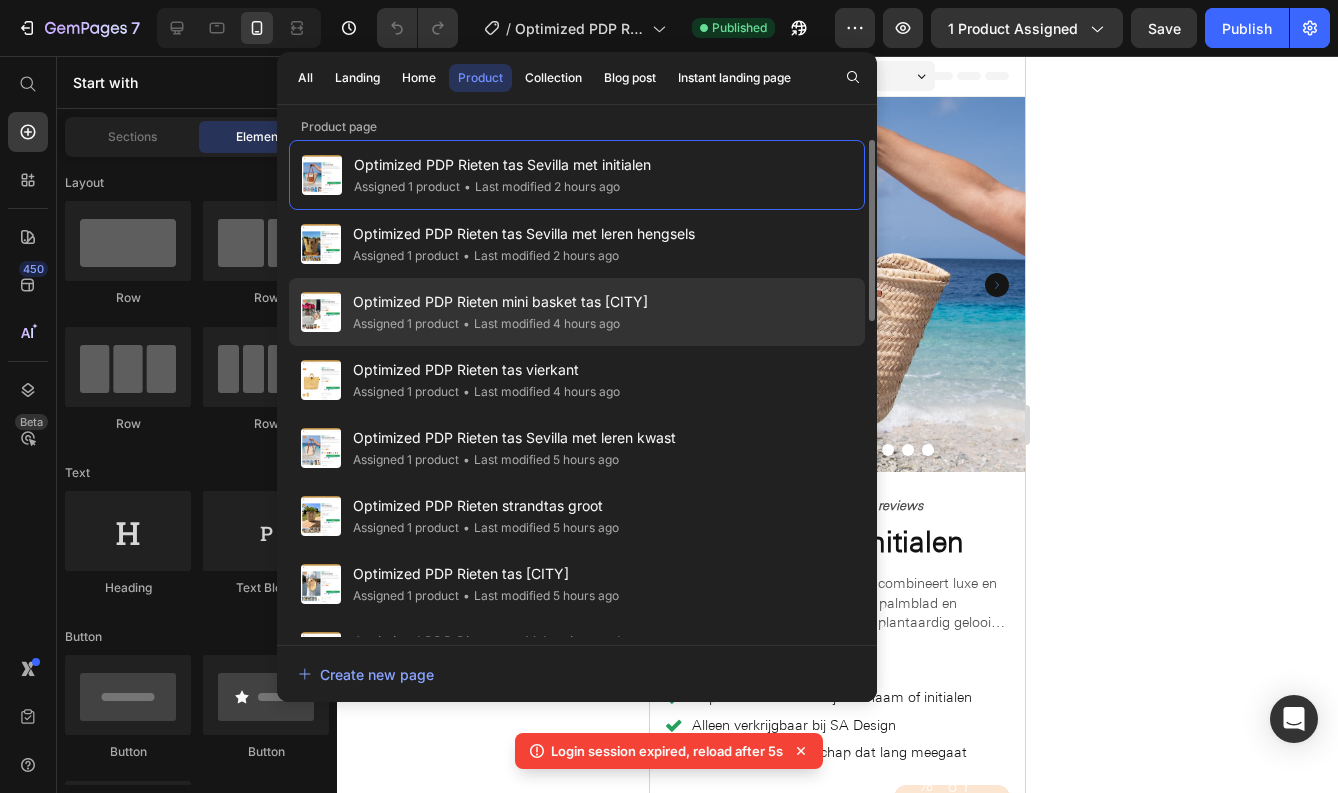 scroll, scrollTop: 13, scrollLeft: 0, axis: vertical 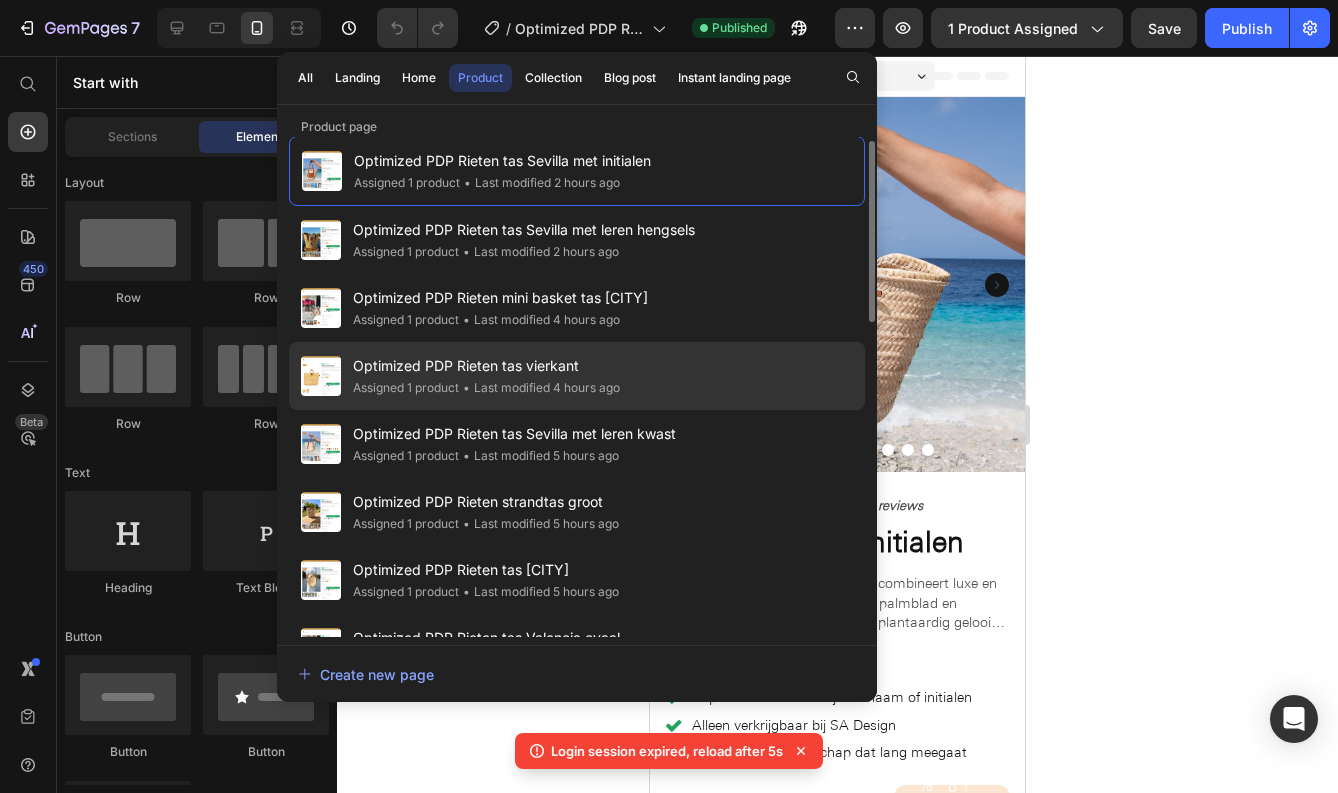 click on "Optimized PDP Rieten tas vierkant" at bounding box center (486, 366) 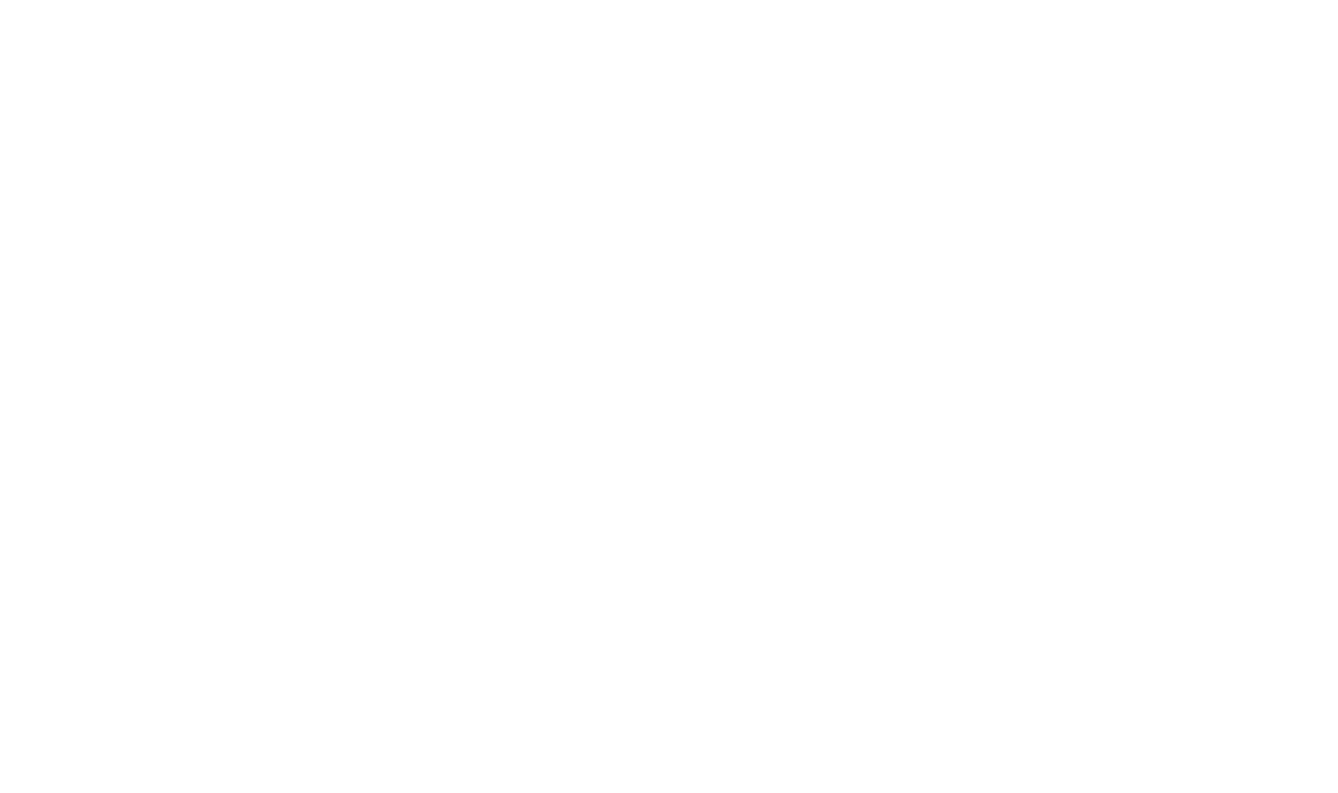 scroll, scrollTop: 0, scrollLeft: 0, axis: both 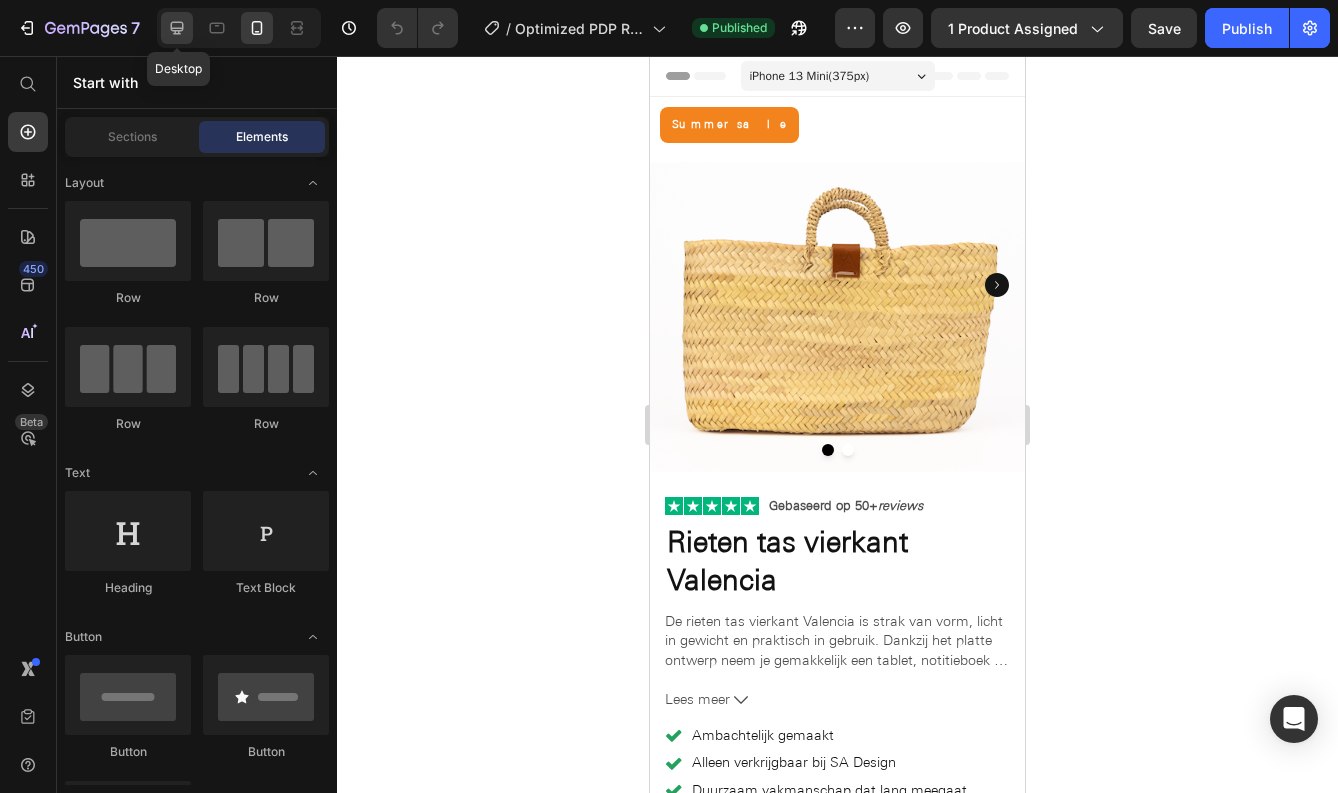 click 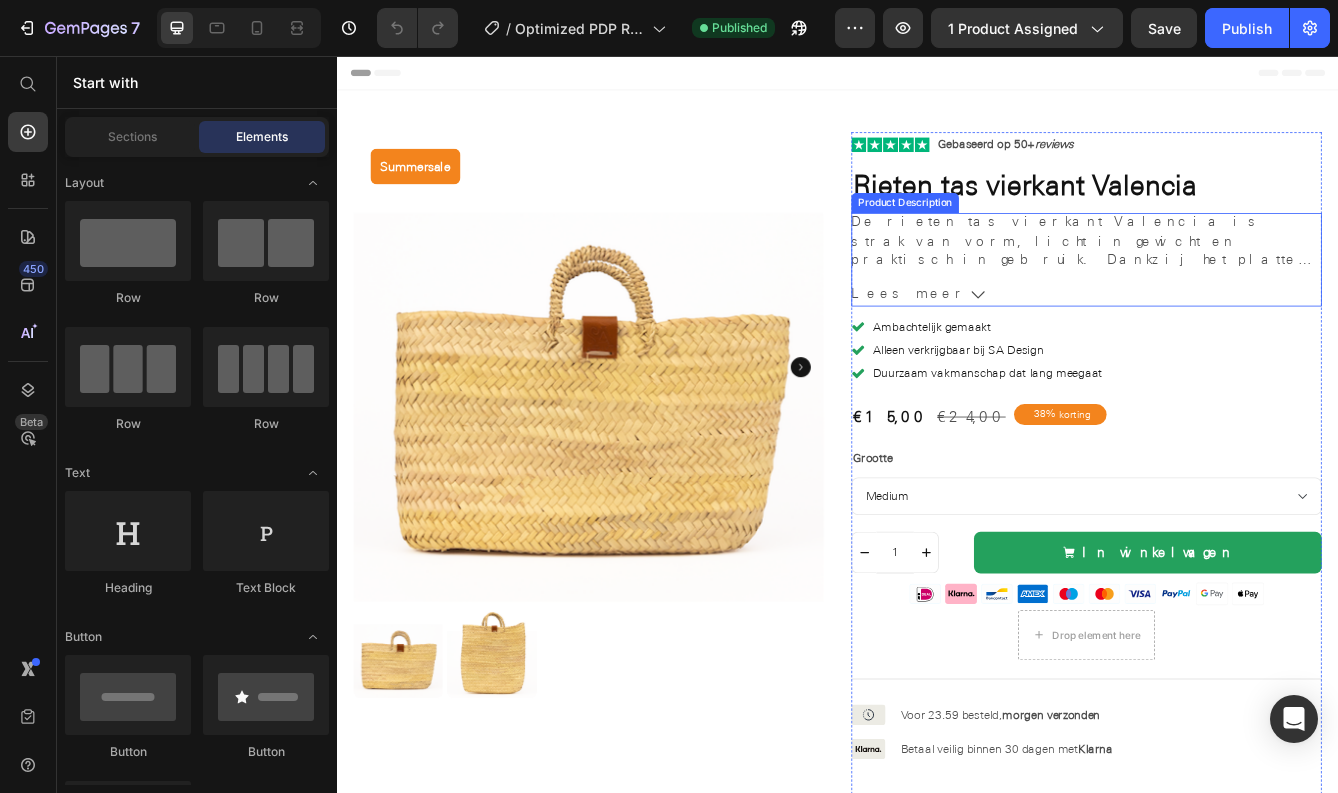 click on "De rieten tas vierkant Valencia is strak van vorm, licht in gewicht en praktisch in gebruik. Dankzij het platte ontwerp neem je gemakkelijk een tablet, notitieboek of tijdschrift mee. Gevlochten van stevig palmblad en afgewerkt met natuurlijke details." at bounding box center [1235, 277] 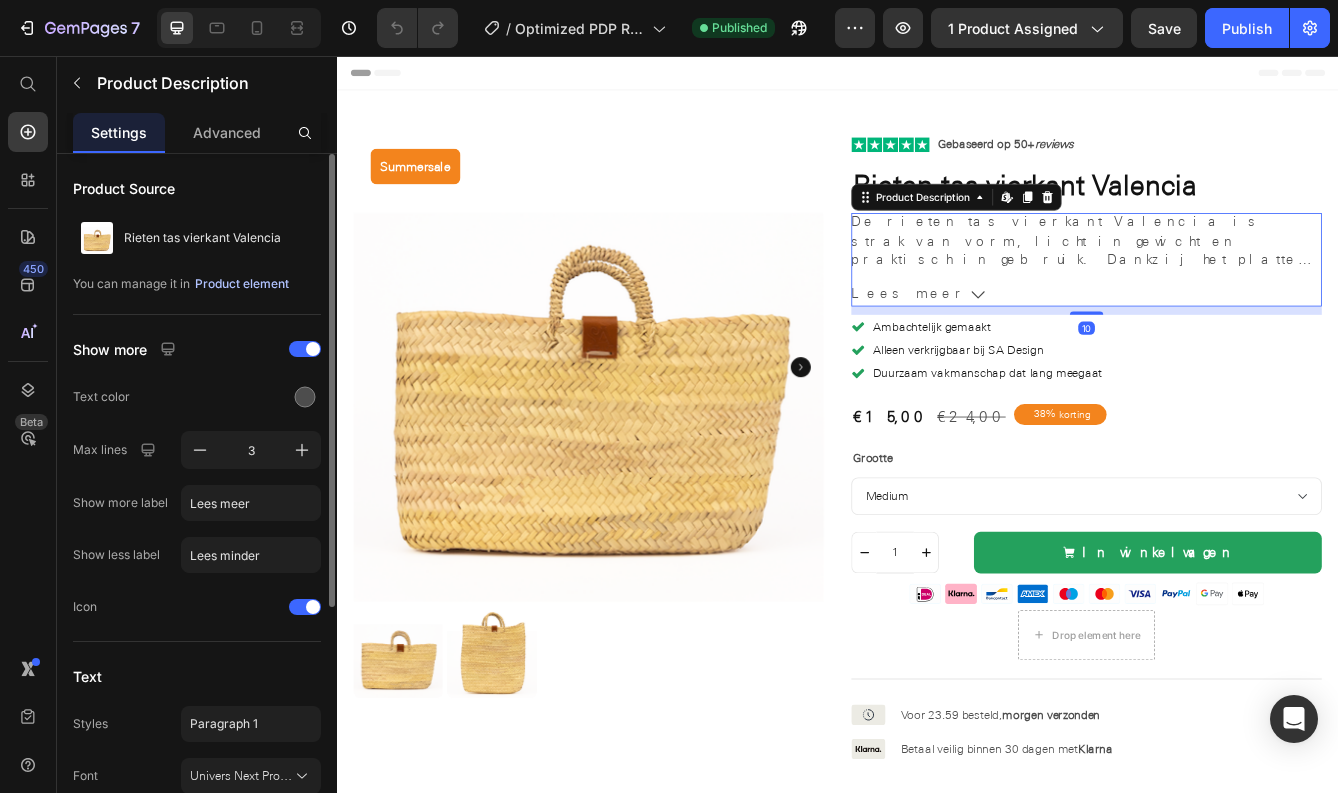 click on "Product element" at bounding box center (242, 284) 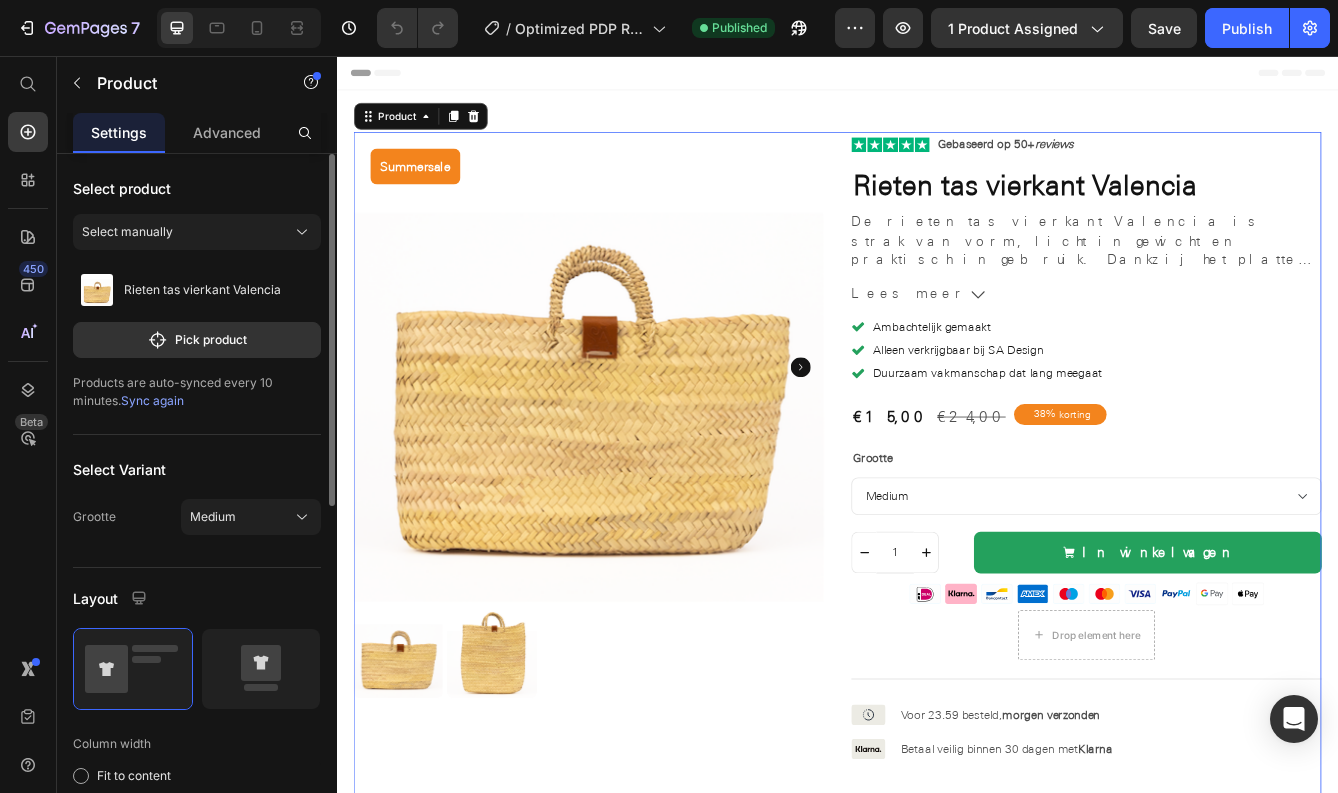 click on "Sync again" at bounding box center [152, 400] 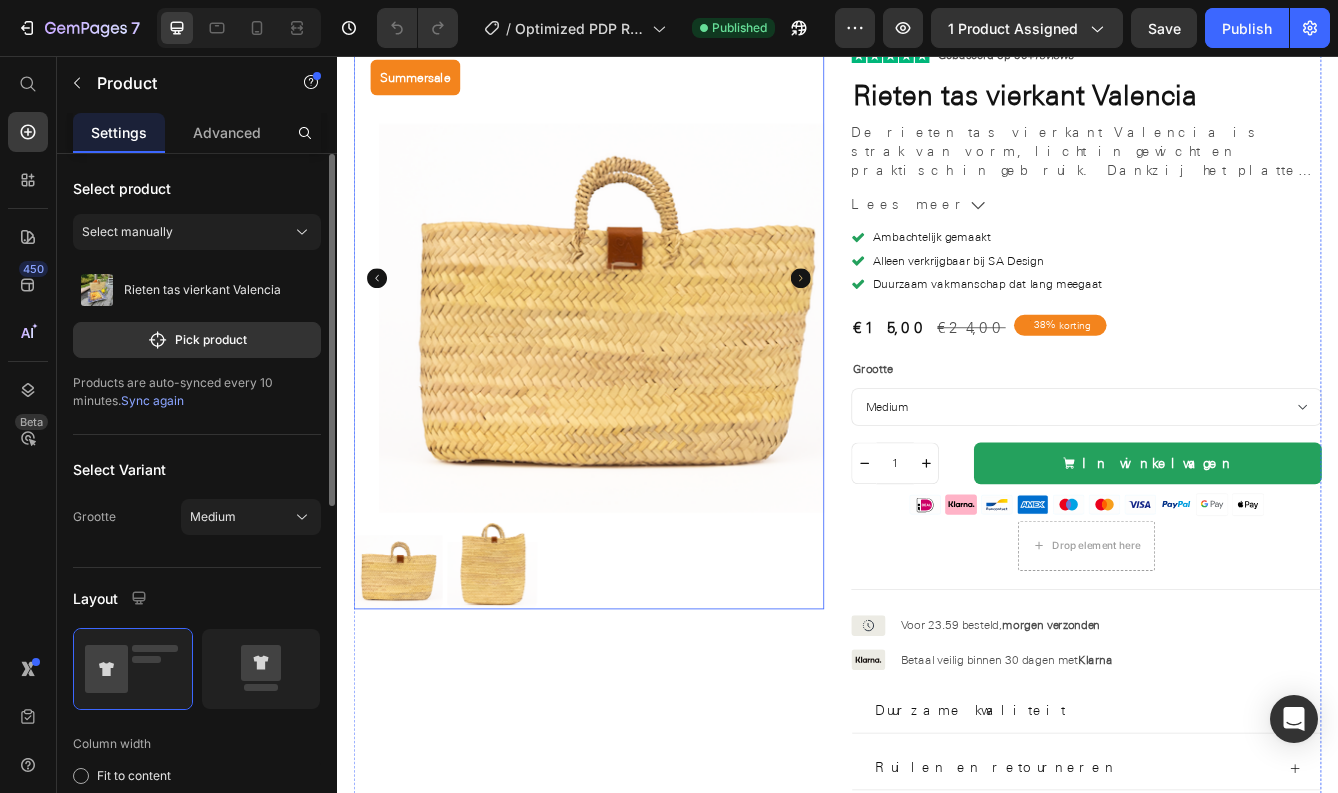 scroll, scrollTop: 237, scrollLeft: 0, axis: vertical 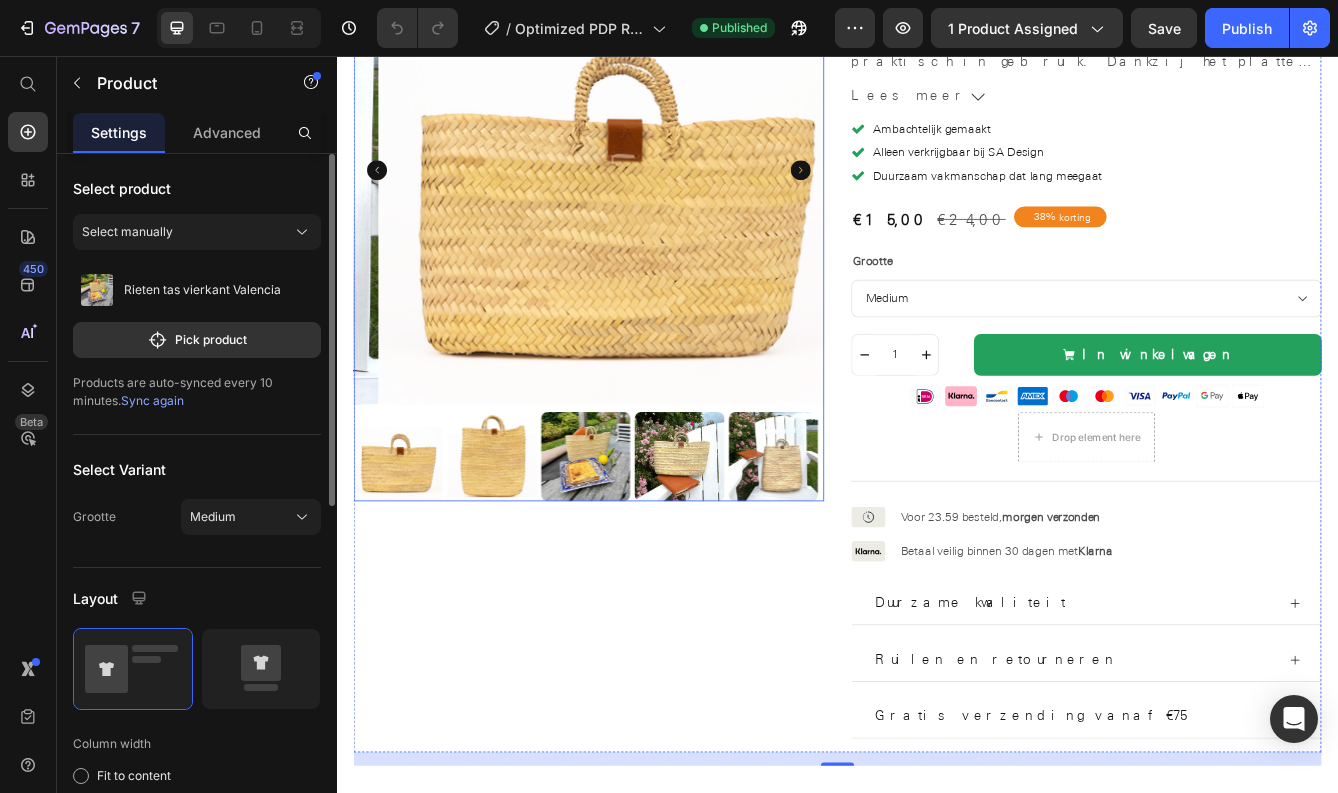 click at bounding box center (635, 535) 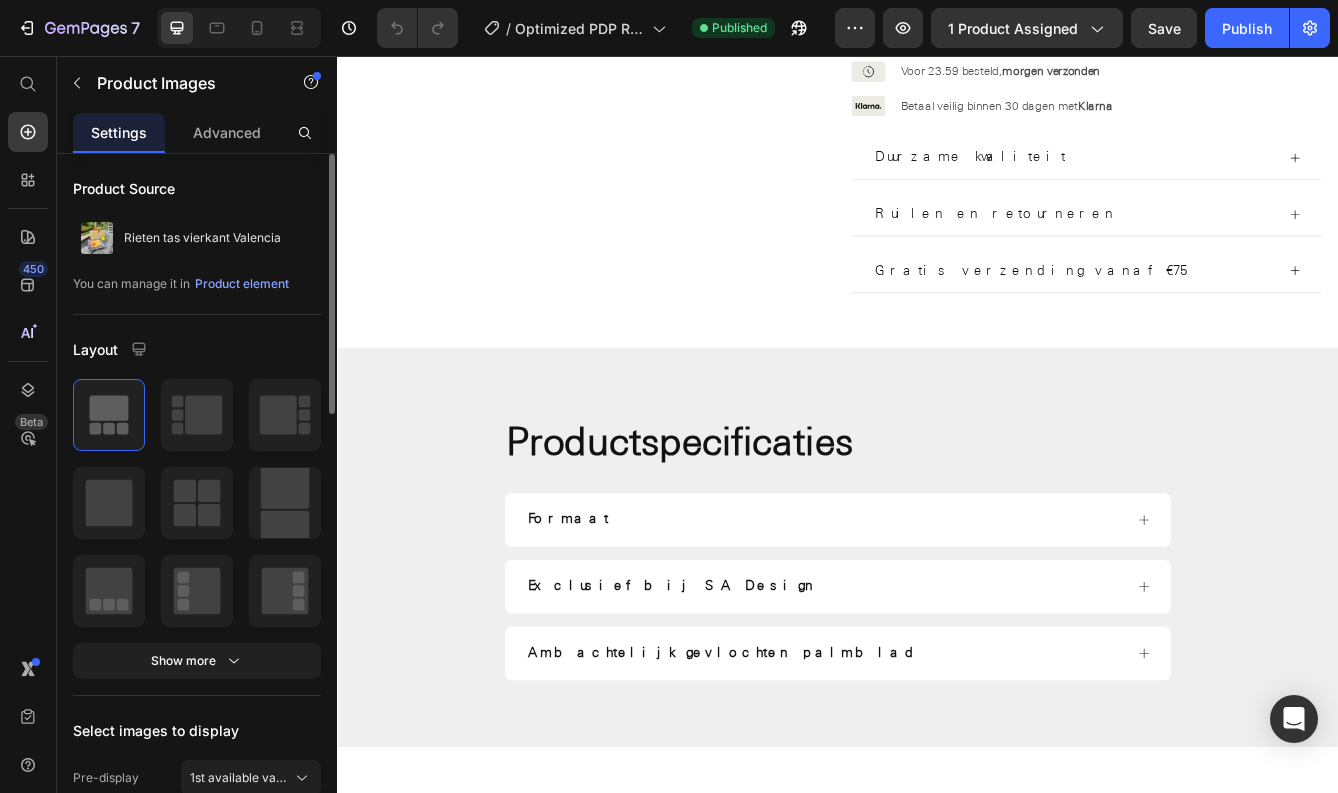 scroll, scrollTop: 133, scrollLeft: 0, axis: vertical 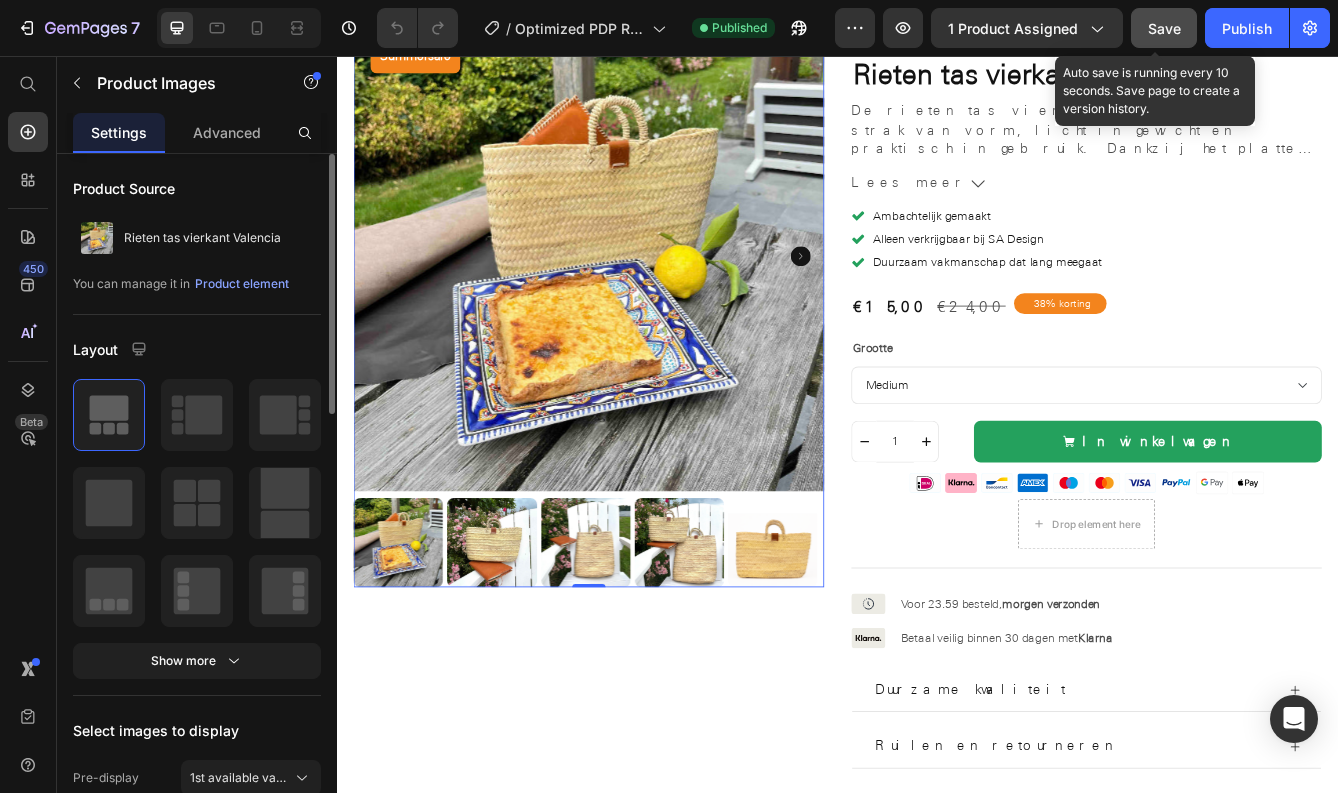 click on "Save" at bounding box center [1164, 28] 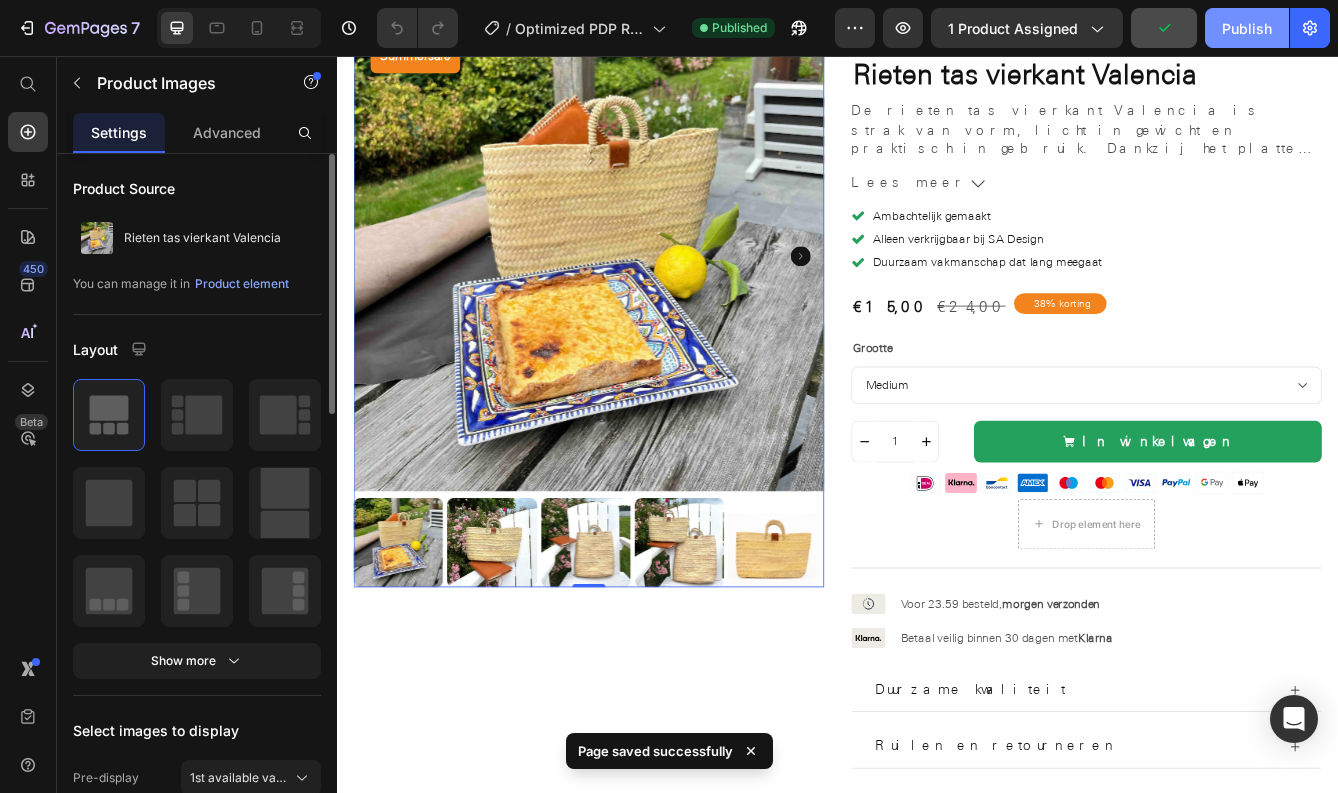 click on "Publish" at bounding box center (1247, 28) 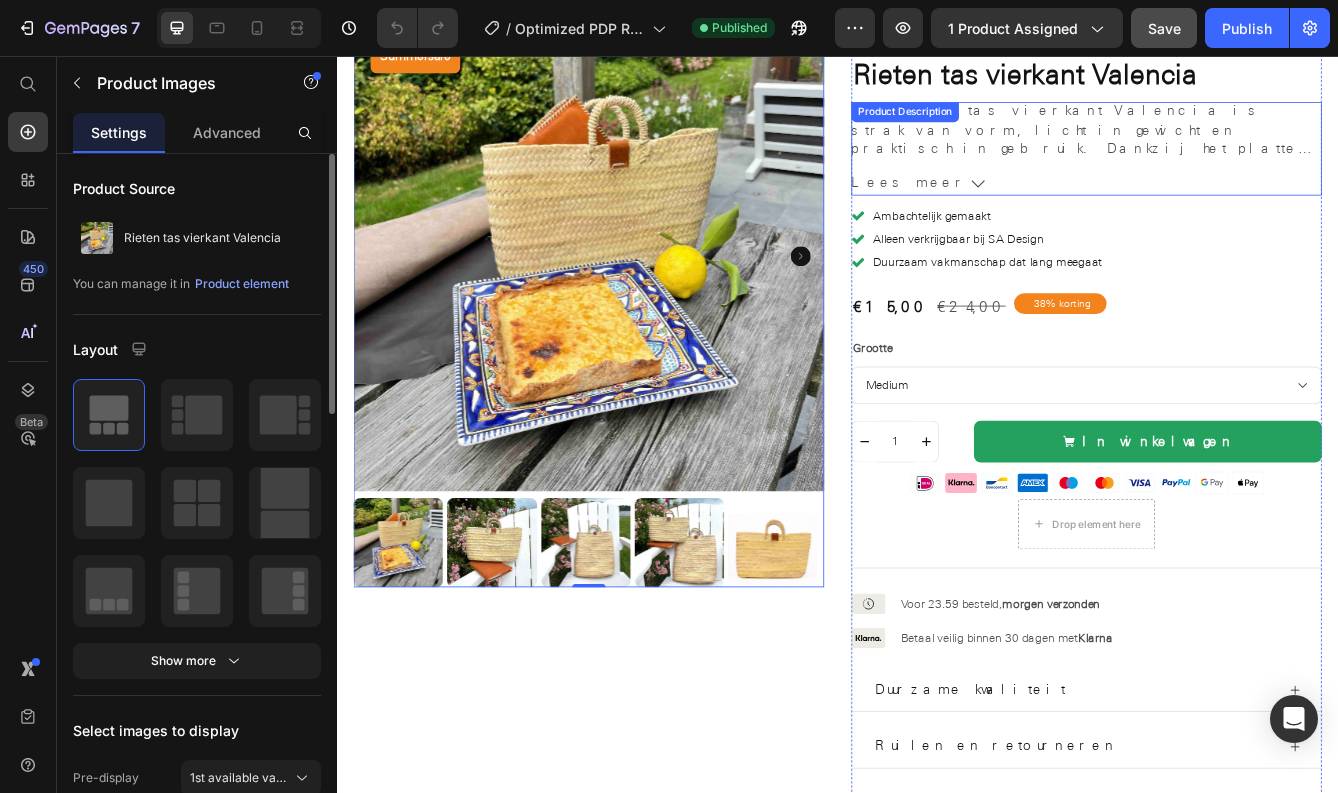 click on "De rieten tas vierkant Valencia is strak van vorm, licht in gewicht en praktisch in gebruik. Dankzij het platte ontwerp neem je gemakkelijk een tablet, notitieboek of tijdschrift mee. Gevlochten van stevig palmblad en afgewerkt met natuurlijke details." at bounding box center [1235, 144] 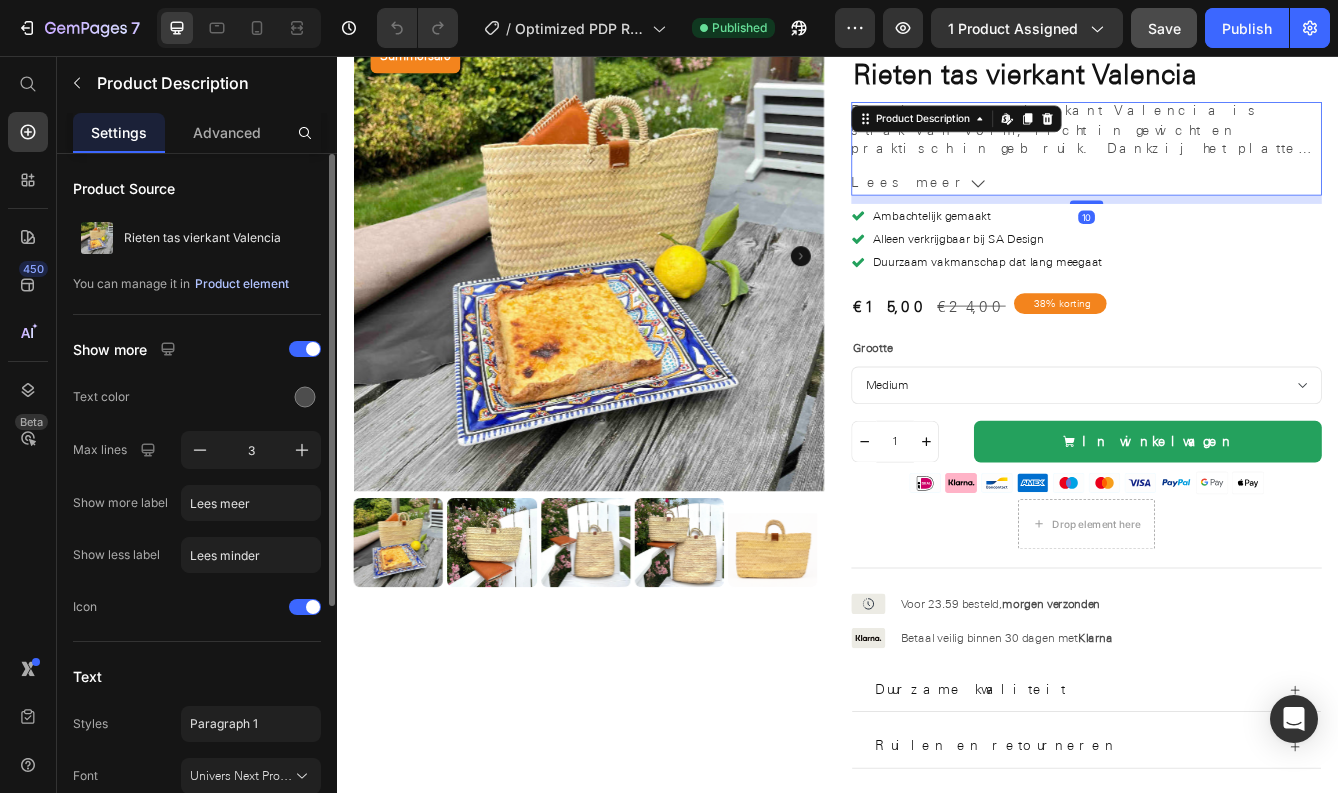 click on "Product element" at bounding box center (242, 284) 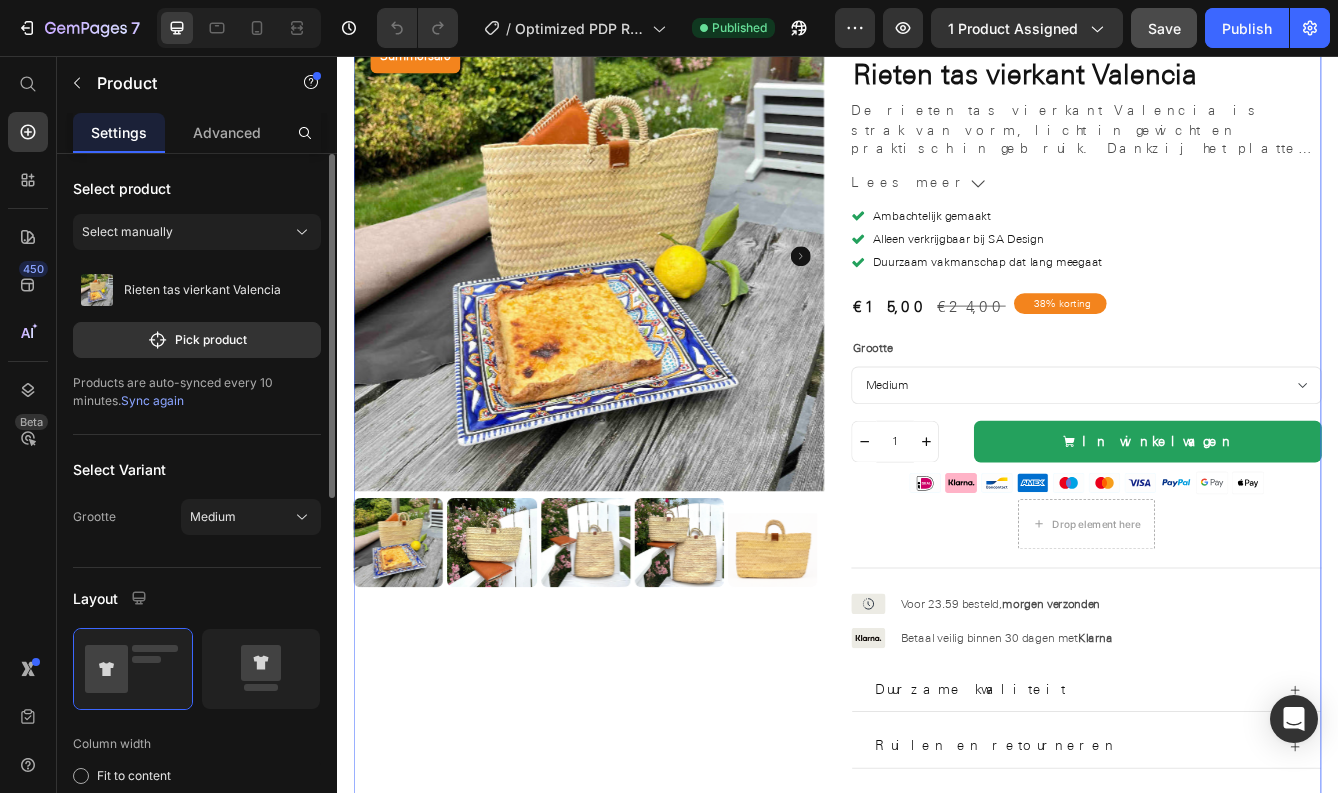 click on "Products are auto-synced every 10 minutes.  Sync again" at bounding box center [197, 392] 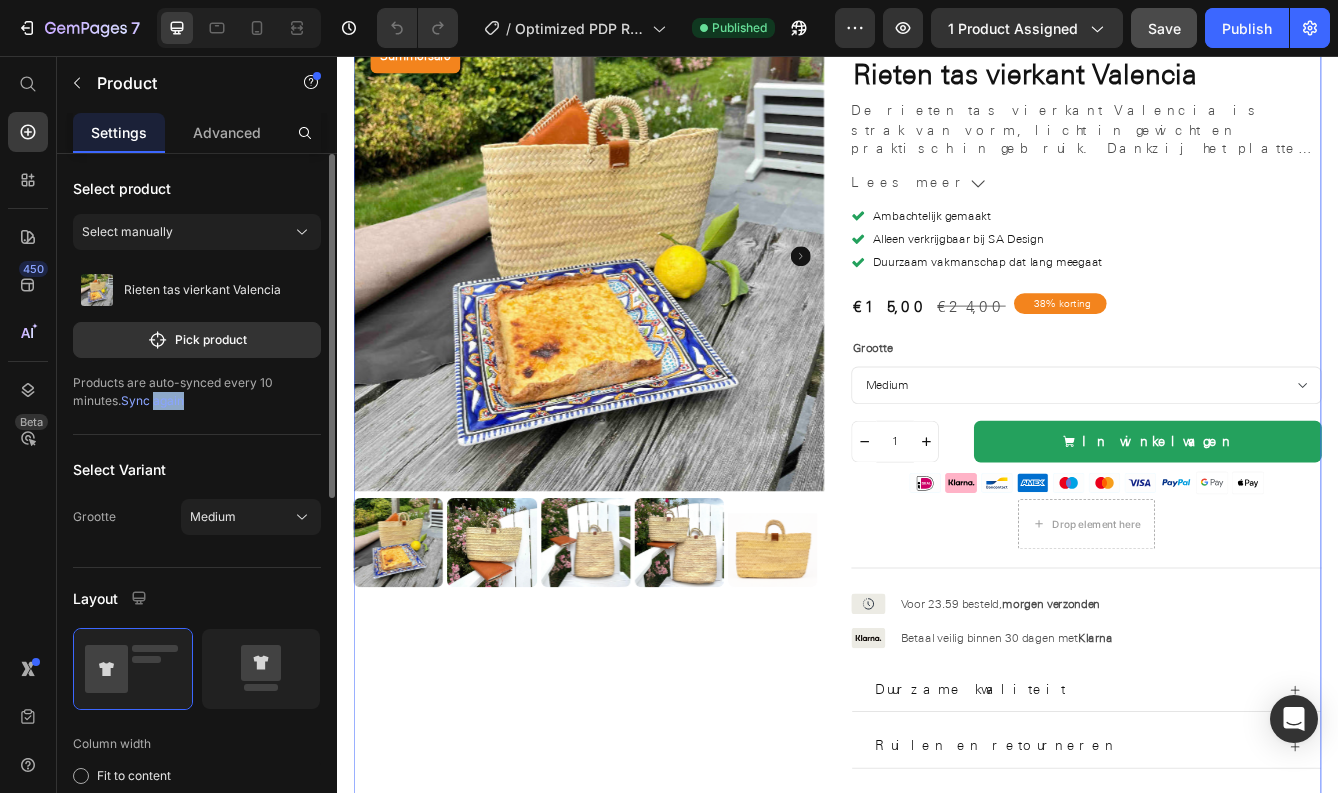 click on "Sync again" at bounding box center (152, 400) 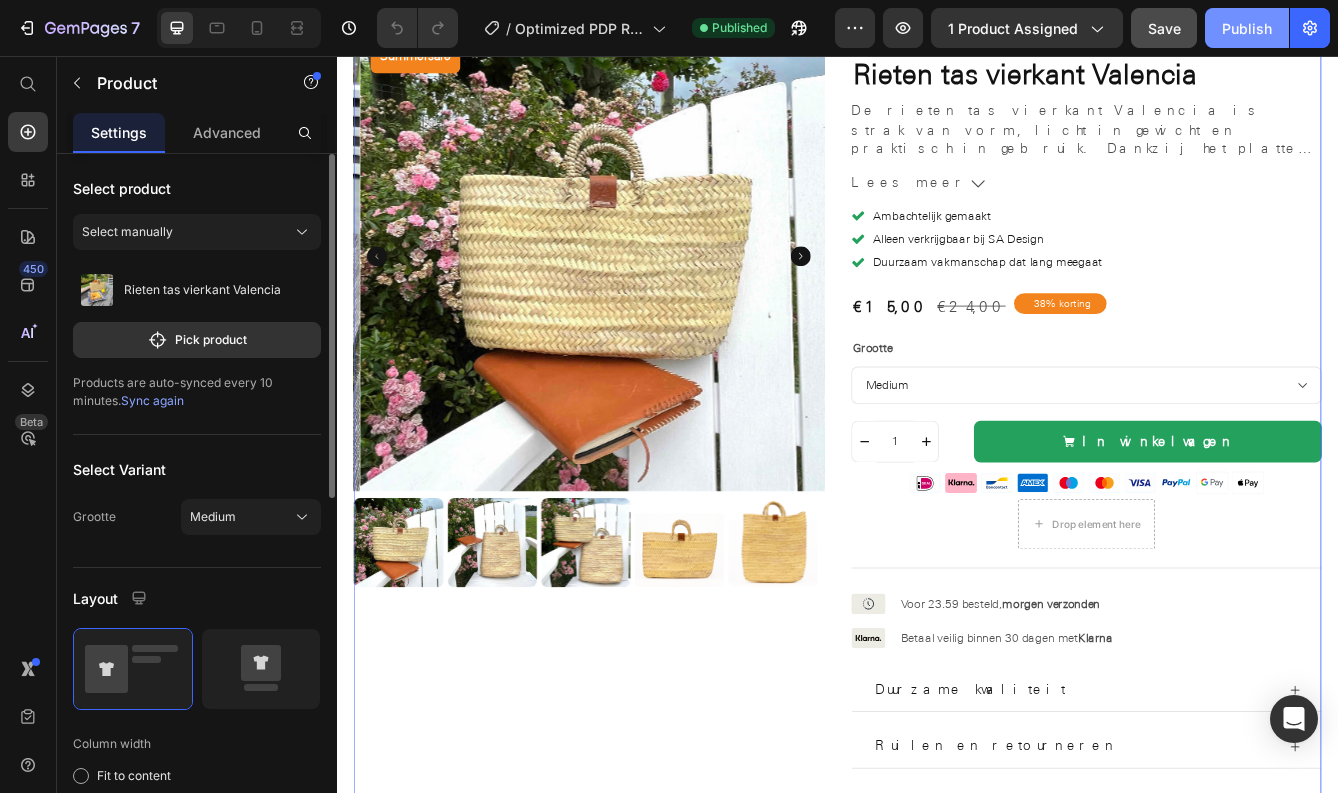 click on "Publish" at bounding box center [1247, 28] 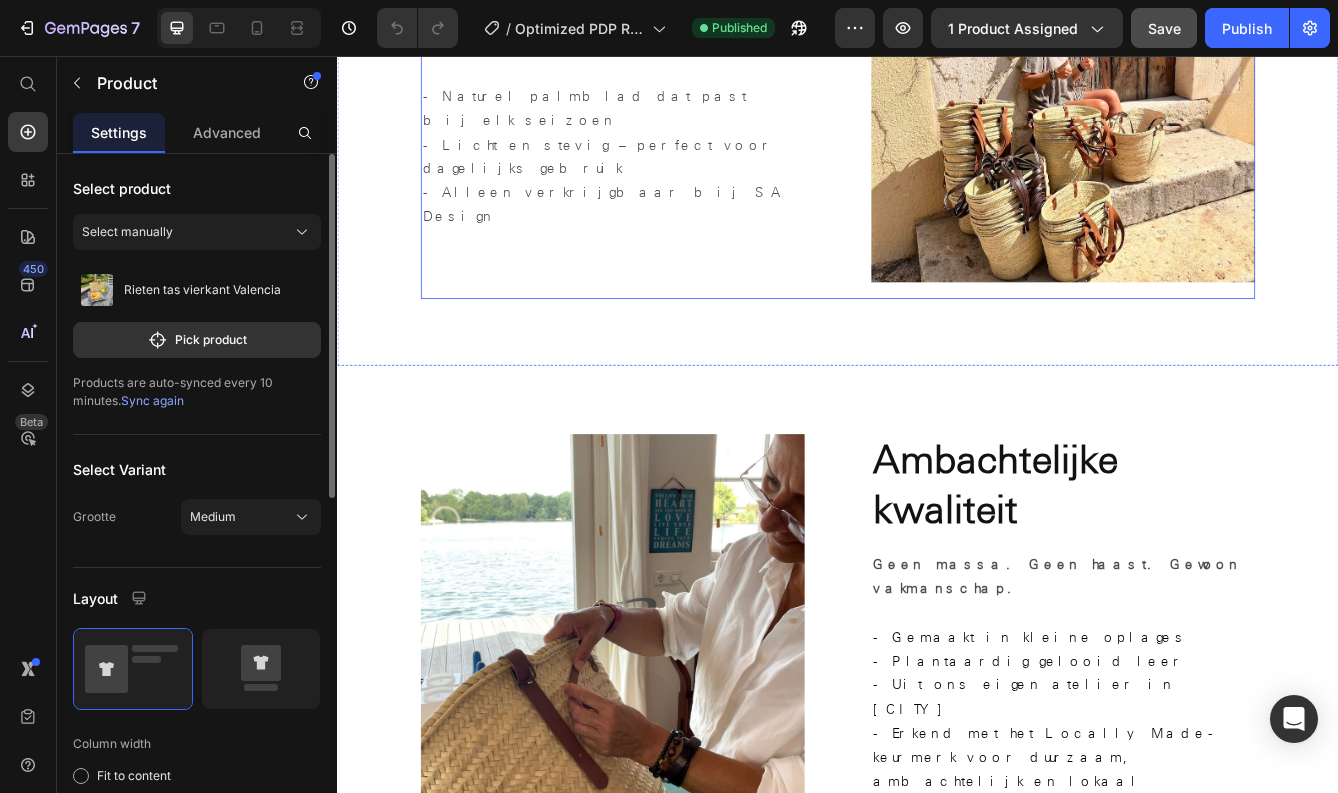 scroll, scrollTop: 2160, scrollLeft: 0, axis: vertical 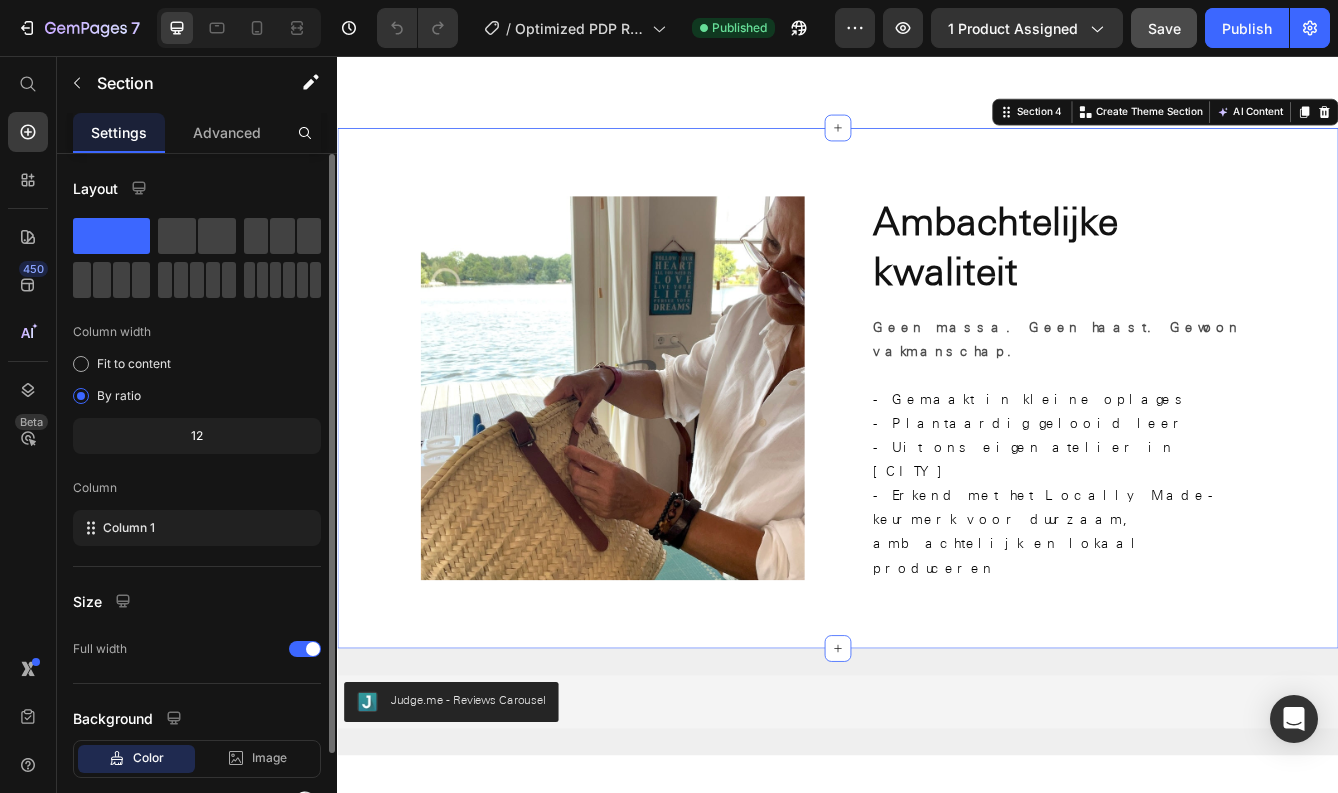 click on "Image Ambachtelijke kwaliteit Heading Geen massa. Geen haast. Gewoon vakmanschap. - Gemaakt in kleine oplages - Plantaardig gelooid leer - Uit ons eigen atelier in [CITY] - Erkend met het Locally Made-keurmerk voor duurzaam, ambachtelijk en lokaal produceren Text Block Row Section 4 Create Theme Section AI Content Write with GemAI What would you like to describe here? Tone and Voice Persuasive Product Getting products... Show more Generate" at bounding box center (937, 454) 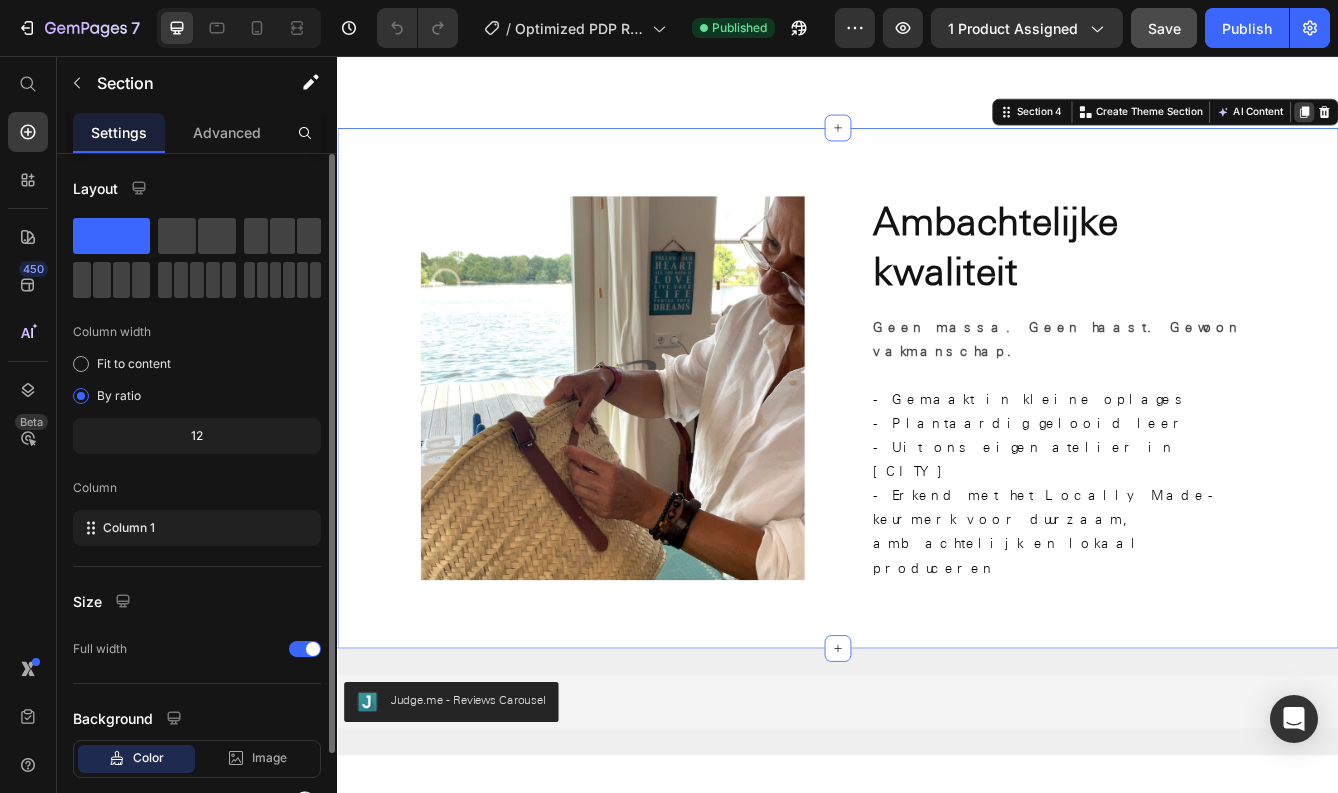 click 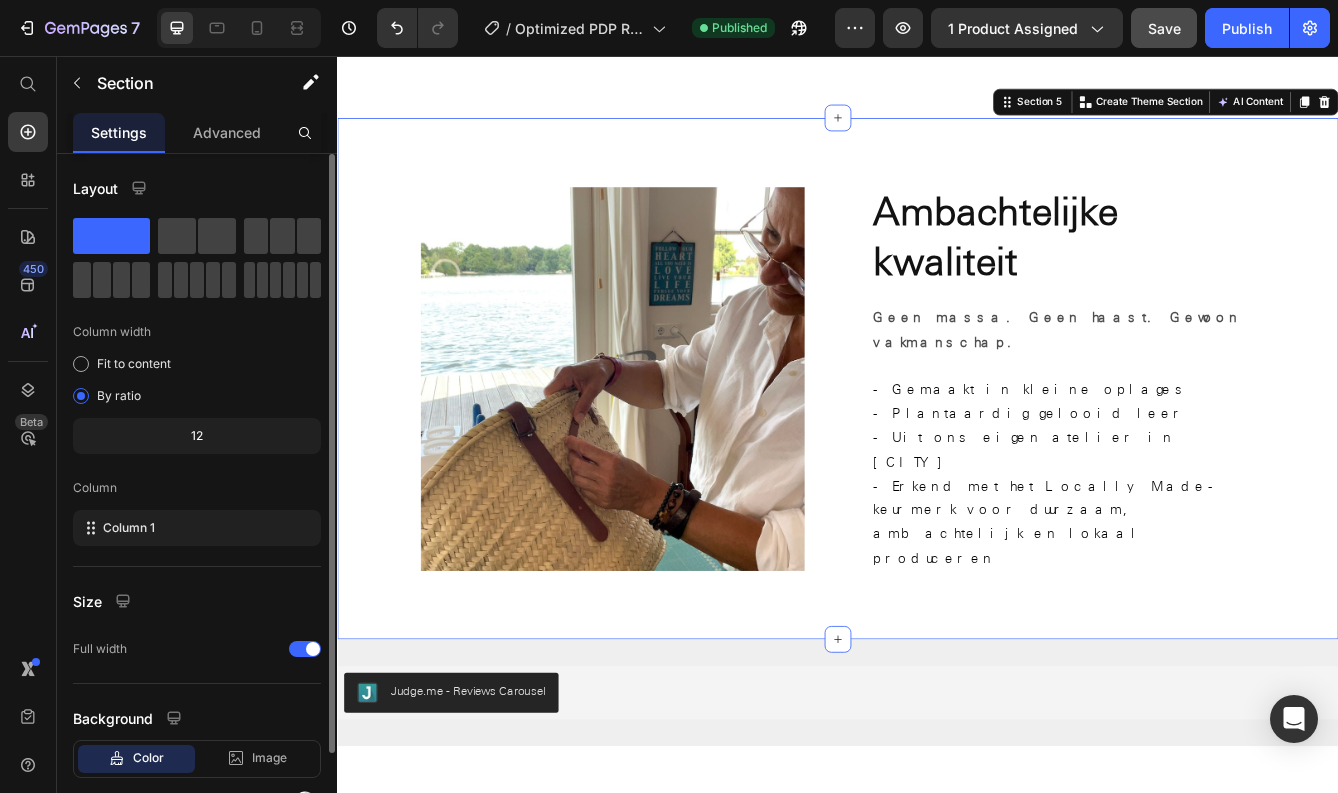 scroll, scrollTop: 2521, scrollLeft: 0, axis: vertical 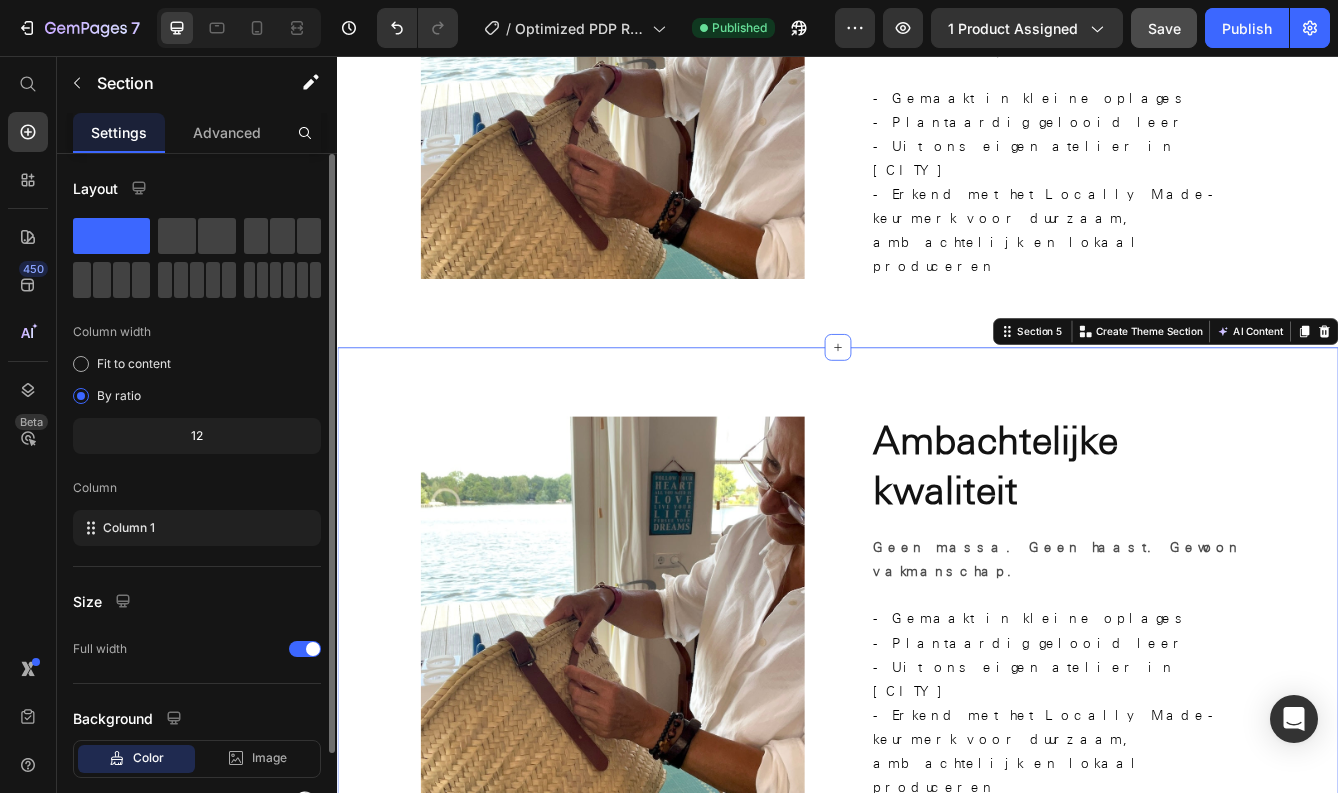 click on "Image Ambachtelijke kwaliteit Heading Geen massa. Geen haast. Gewoon vakmanschap. - Gemaakt in kleine oplages - Plantaardig gelooid leer - Uit ons eigen atelier in [CITY] - Erkend met het Locally Made-keurmerk voor duurzaam, ambachtelijk en lokaal produceren Text Block Row Section 5 Create Theme Section AI Content Write with GemAI What would you like to describe here? Tone and Voice Persuasive Product Crossbody tas Sevilla Show more Generate" at bounding box center [937, 717] 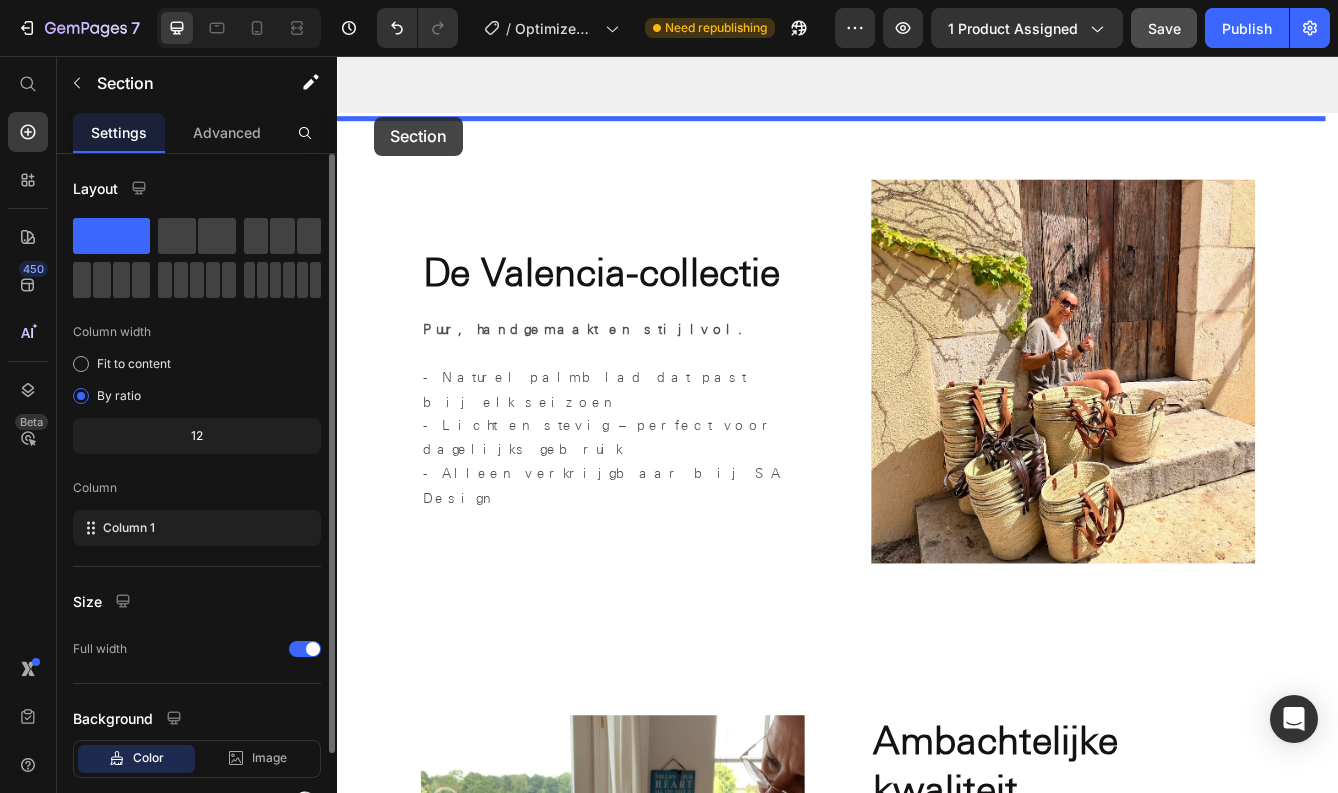 scroll, scrollTop: 1511, scrollLeft: 0, axis: vertical 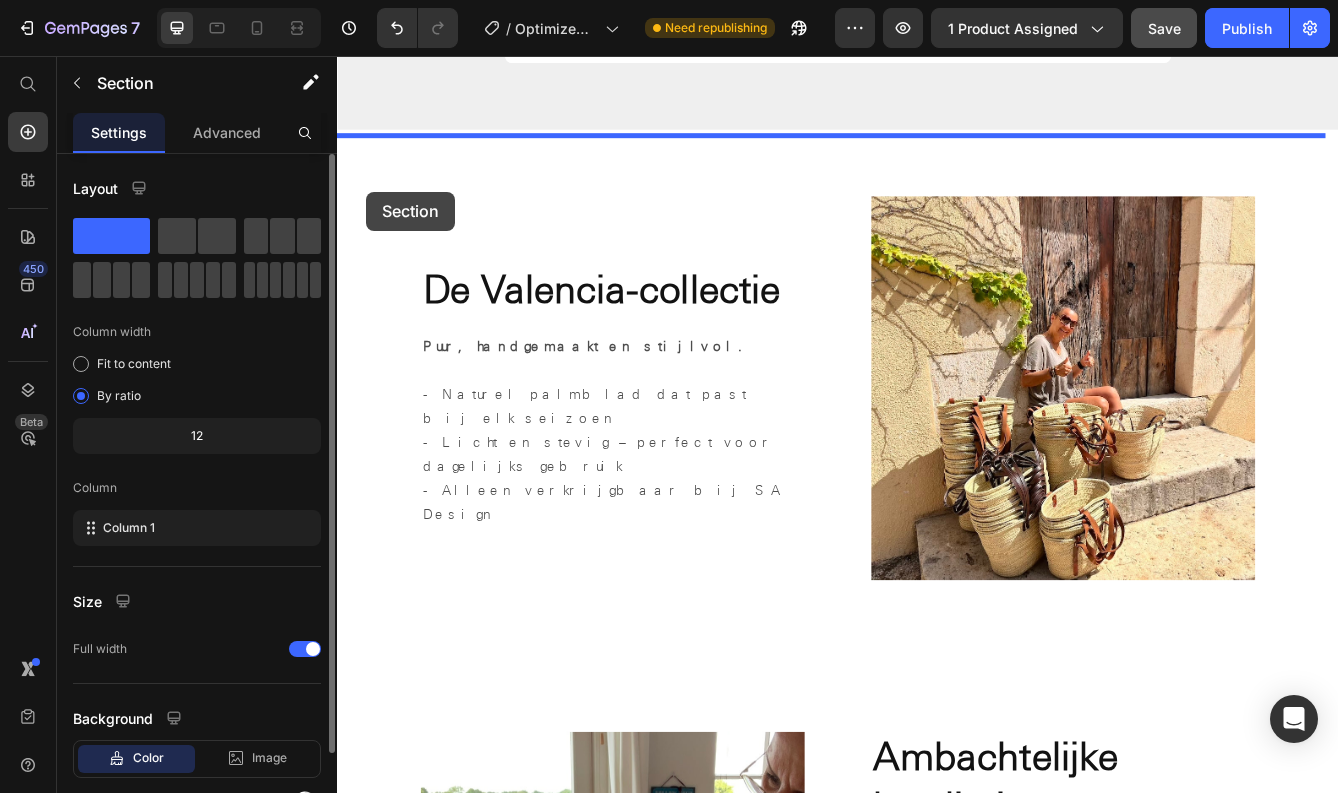 drag, startPoint x: 374, startPoint y: 443, endPoint x: 369, endPoint y: 214, distance: 229.05458 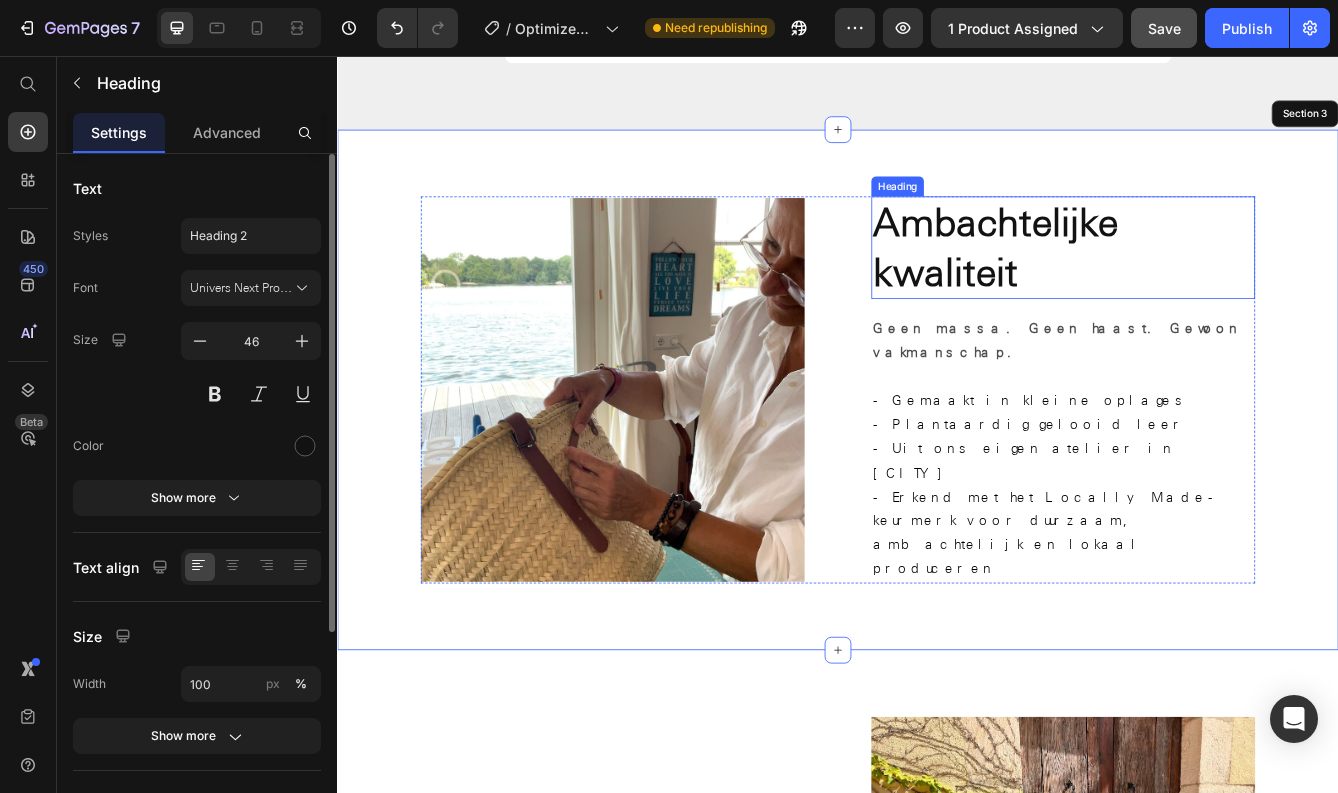 click on "Ambachtelijke kwaliteit" at bounding box center [1126, 285] 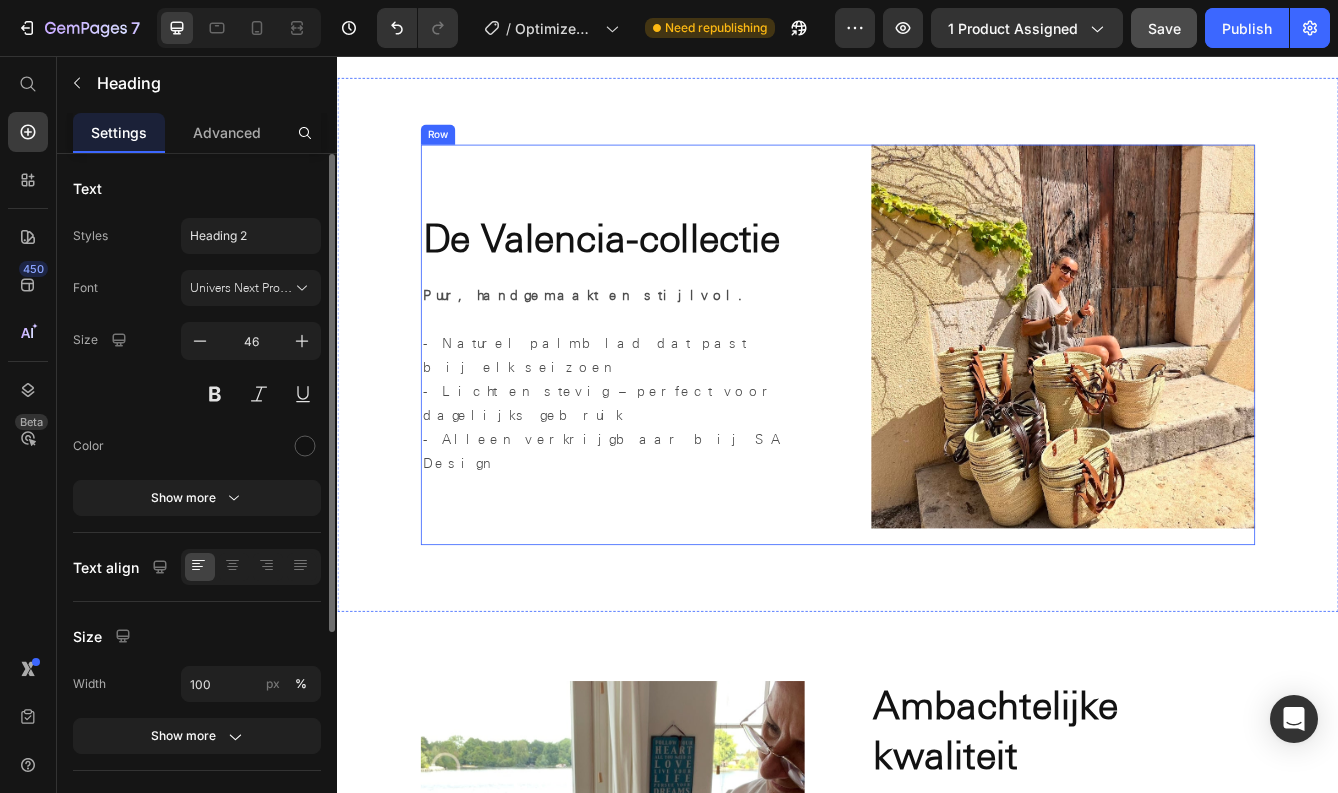 scroll, scrollTop: 2071, scrollLeft: 0, axis: vertical 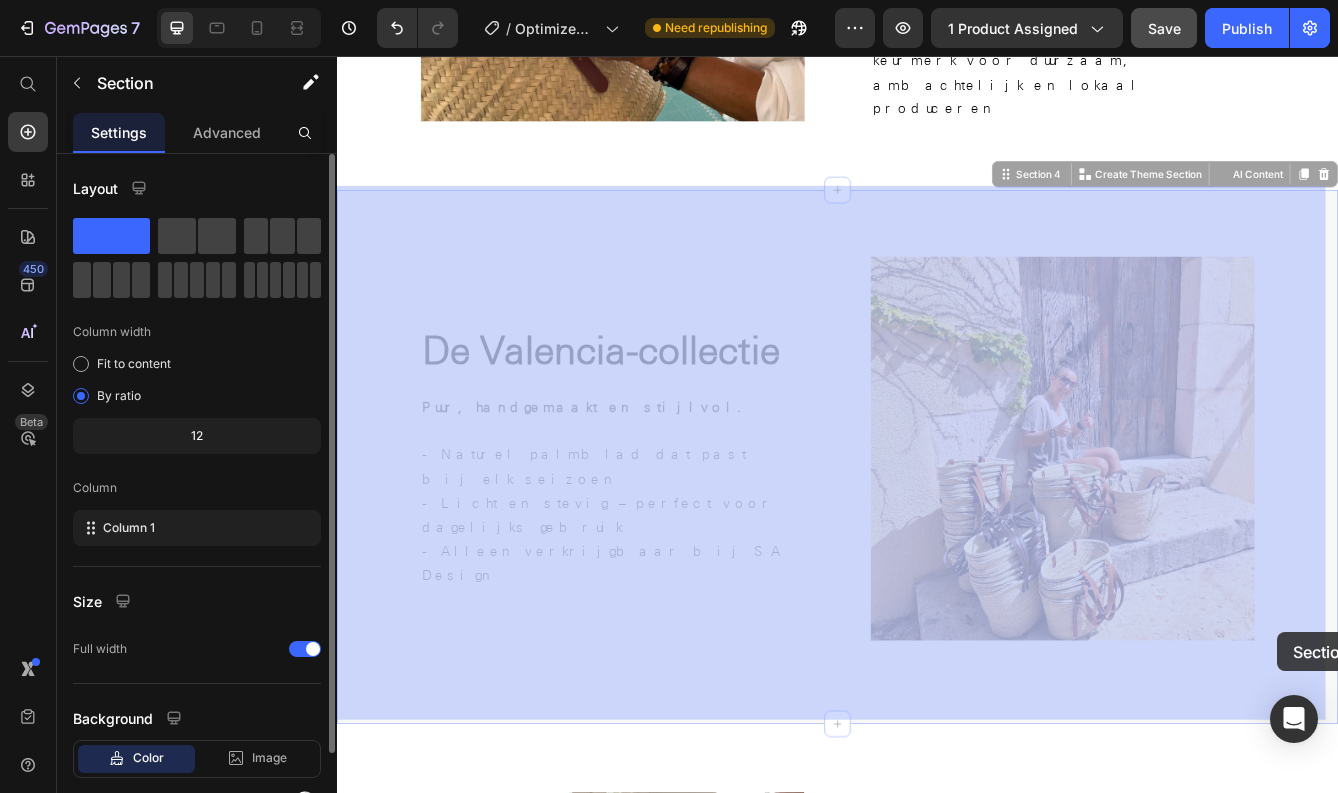 drag, startPoint x: 1483, startPoint y: 708, endPoint x: 1464, endPoint y: 747, distance: 43.382023 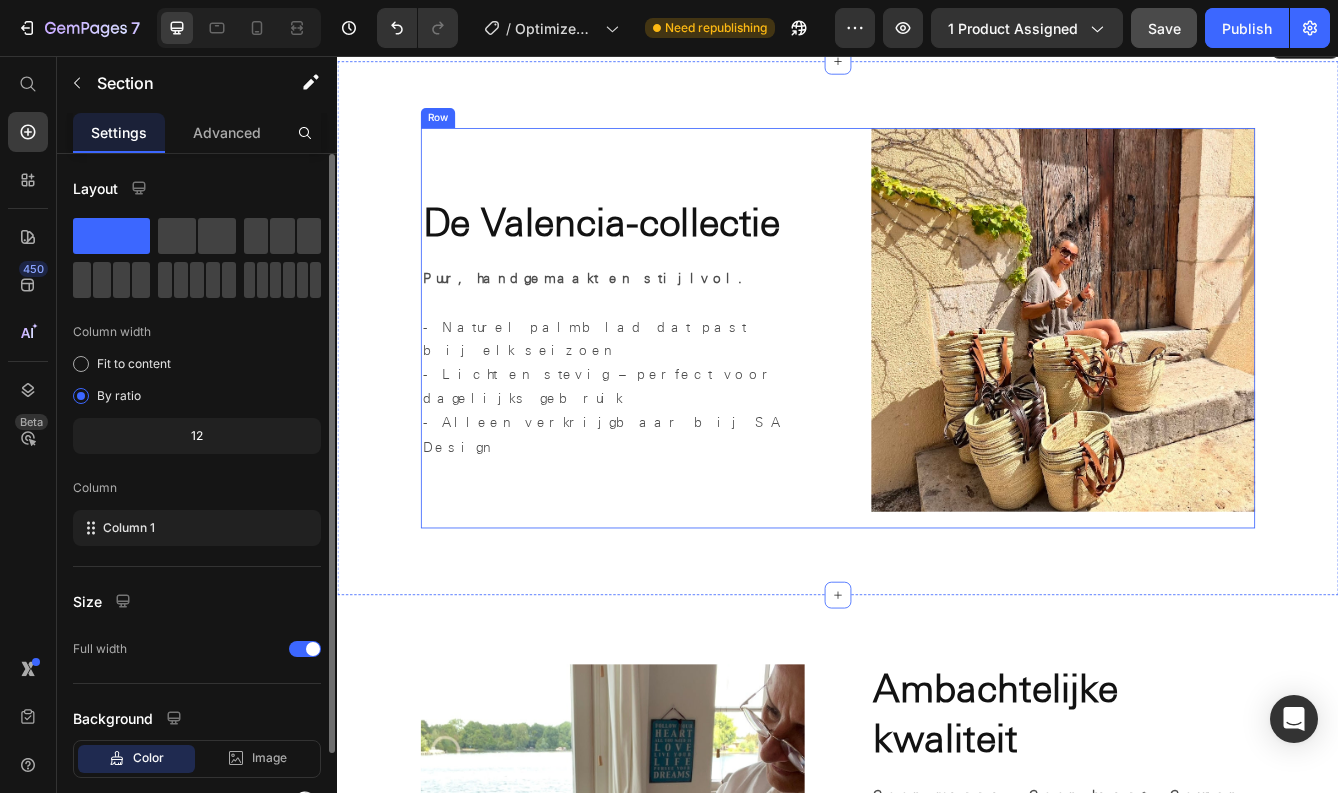 scroll, scrollTop: 1636, scrollLeft: 0, axis: vertical 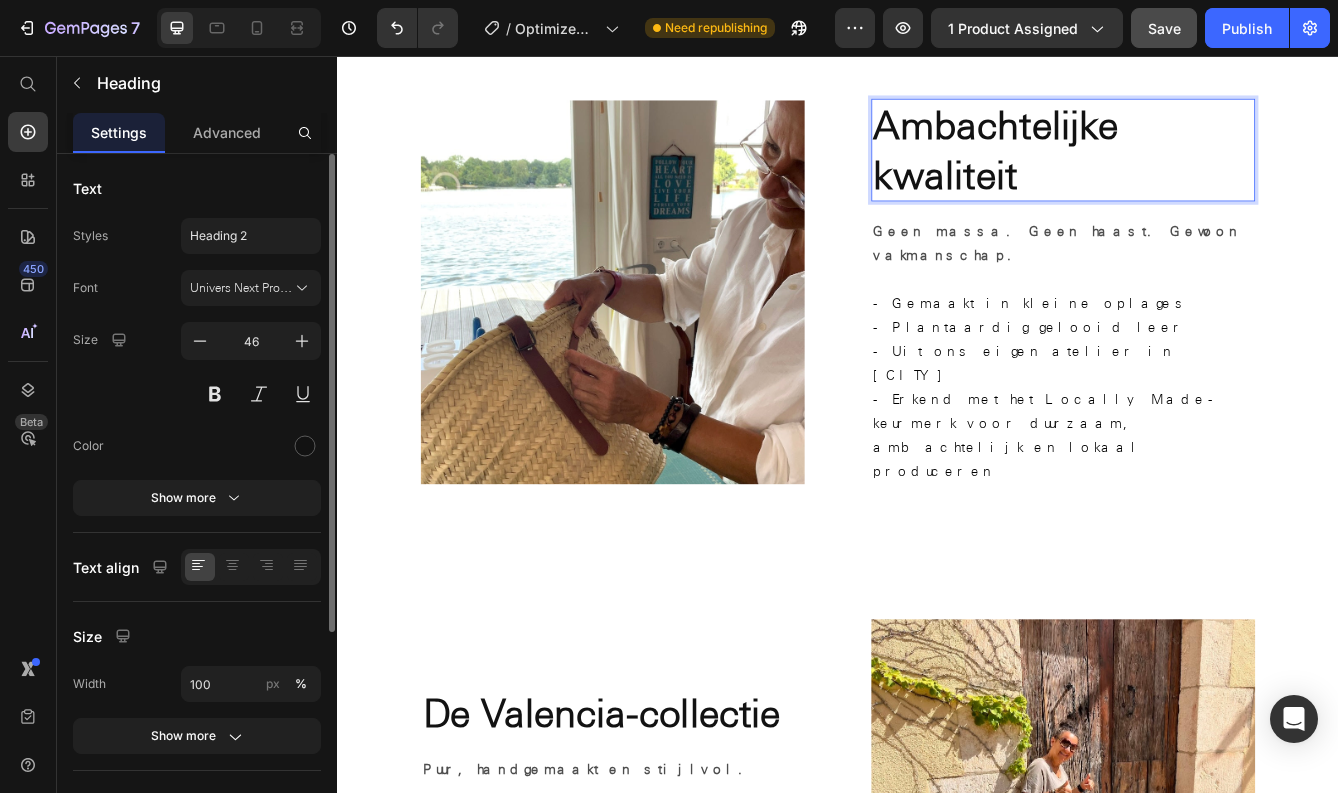 click on "Ambachtelijke kwaliteit" at bounding box center [1207, 169] 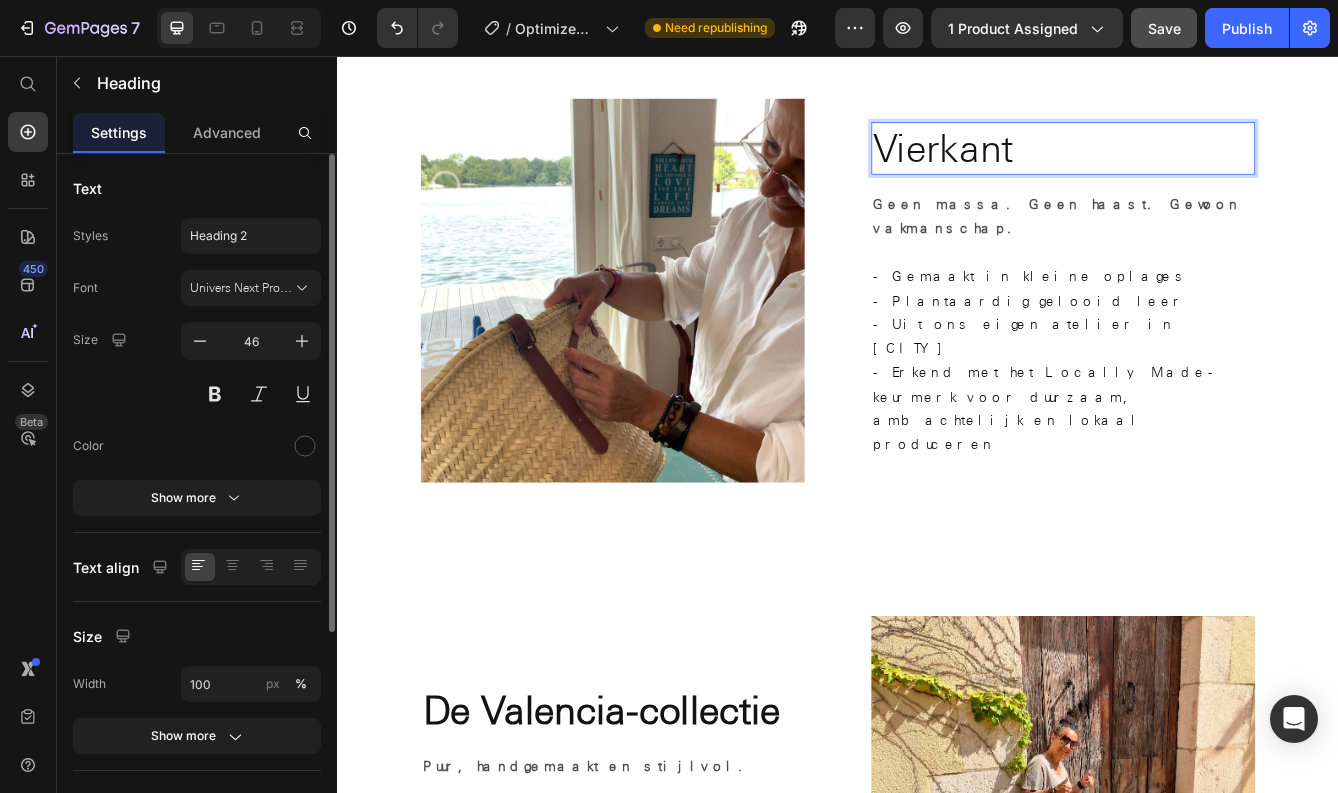 drag, startPoint x: 1143, startPoint y: 220, endPoint x: 971, endPoint y: 160, distance: 182.16476 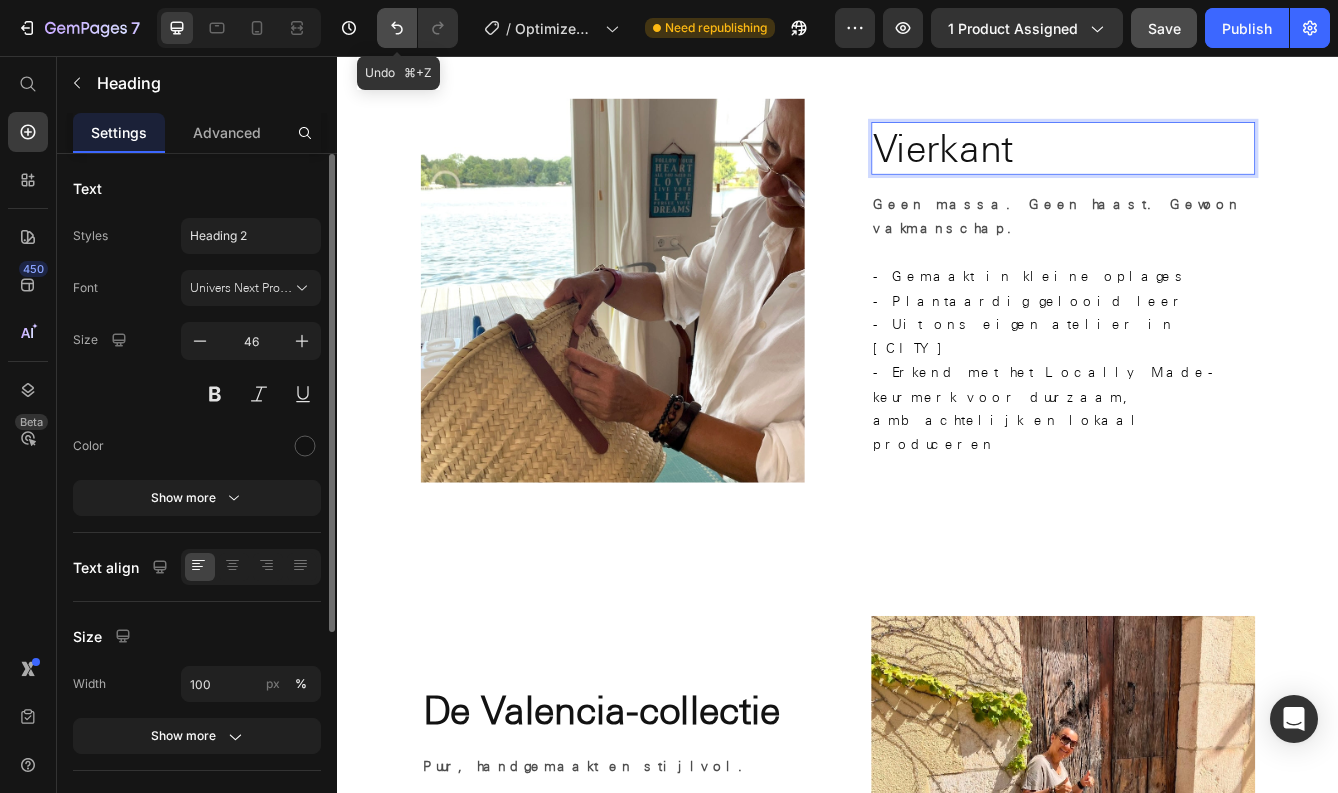click 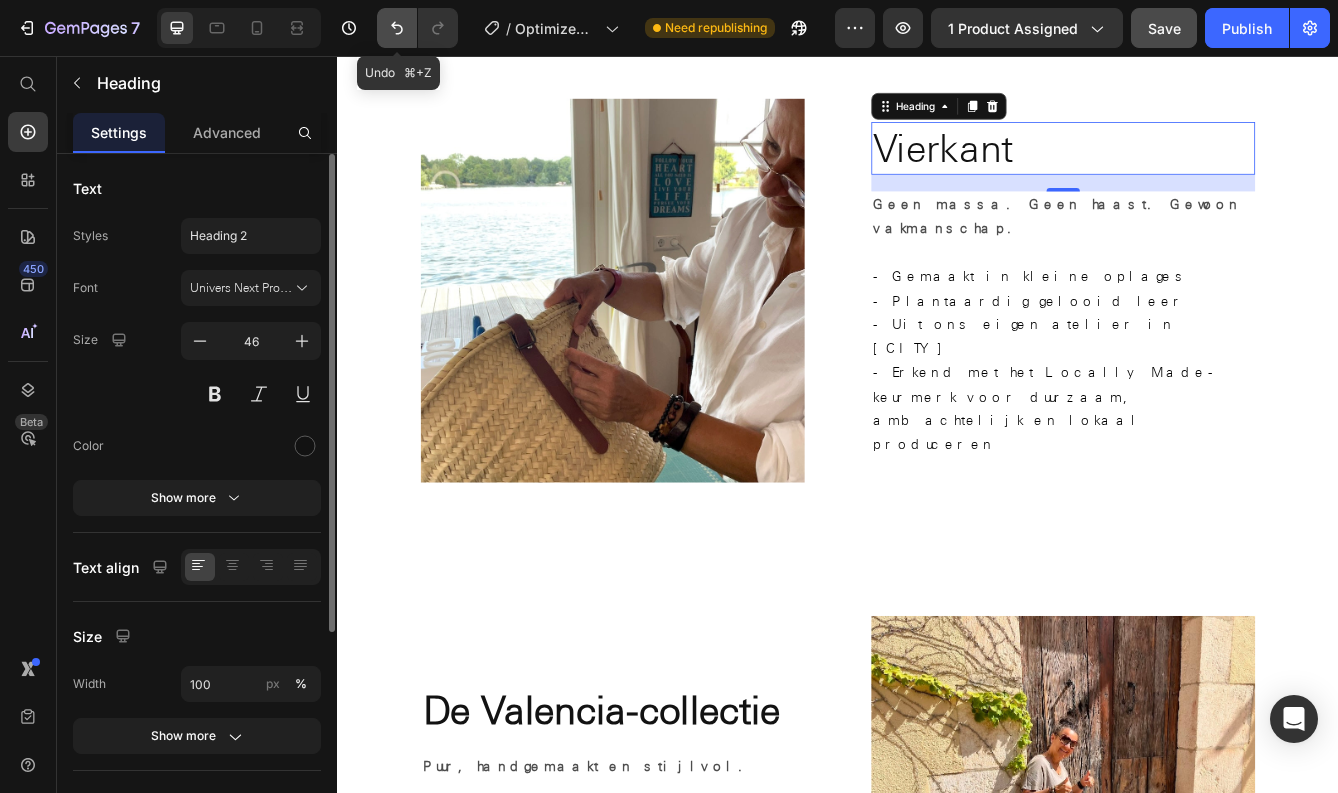 click 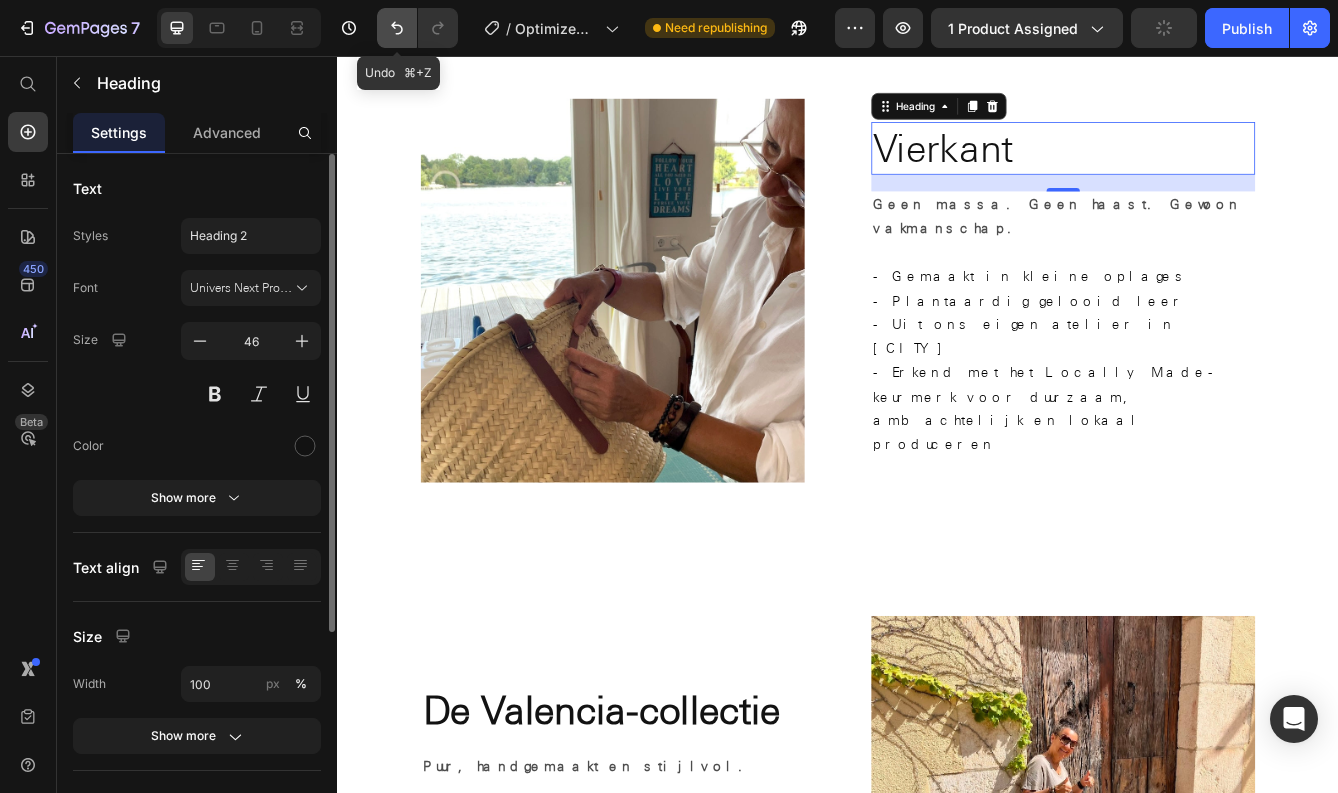 click 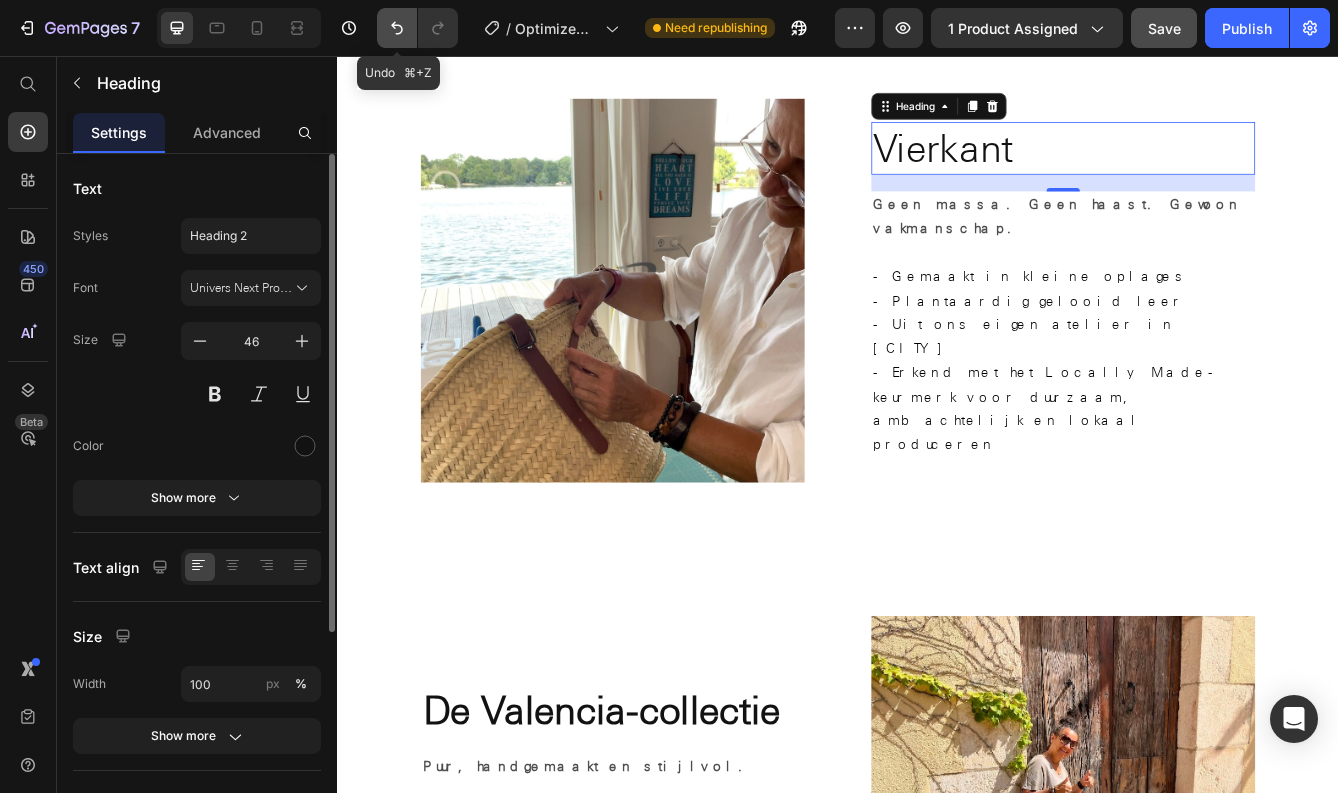 click 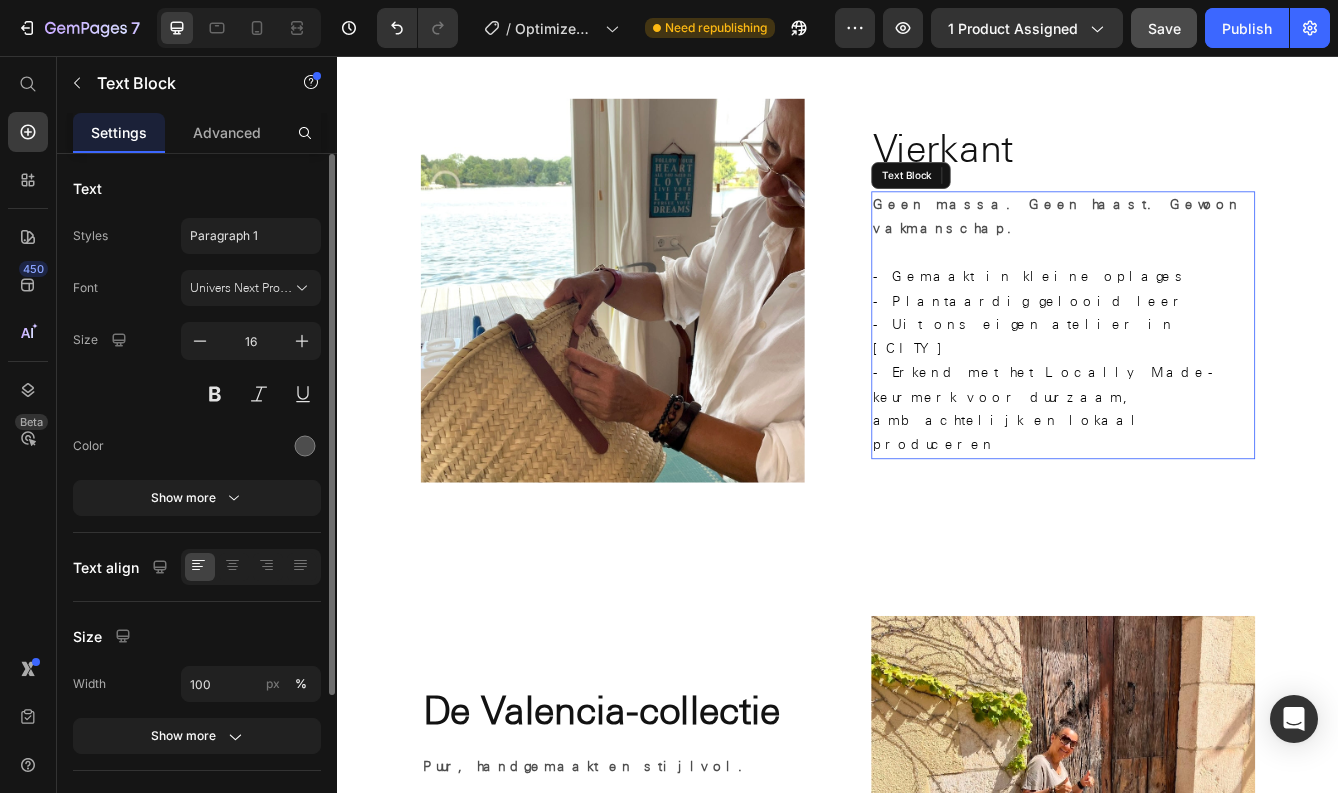 click on "Geen massa. Geen haast. Gewoon vakmanschap." at bounding box center (1199, 248) 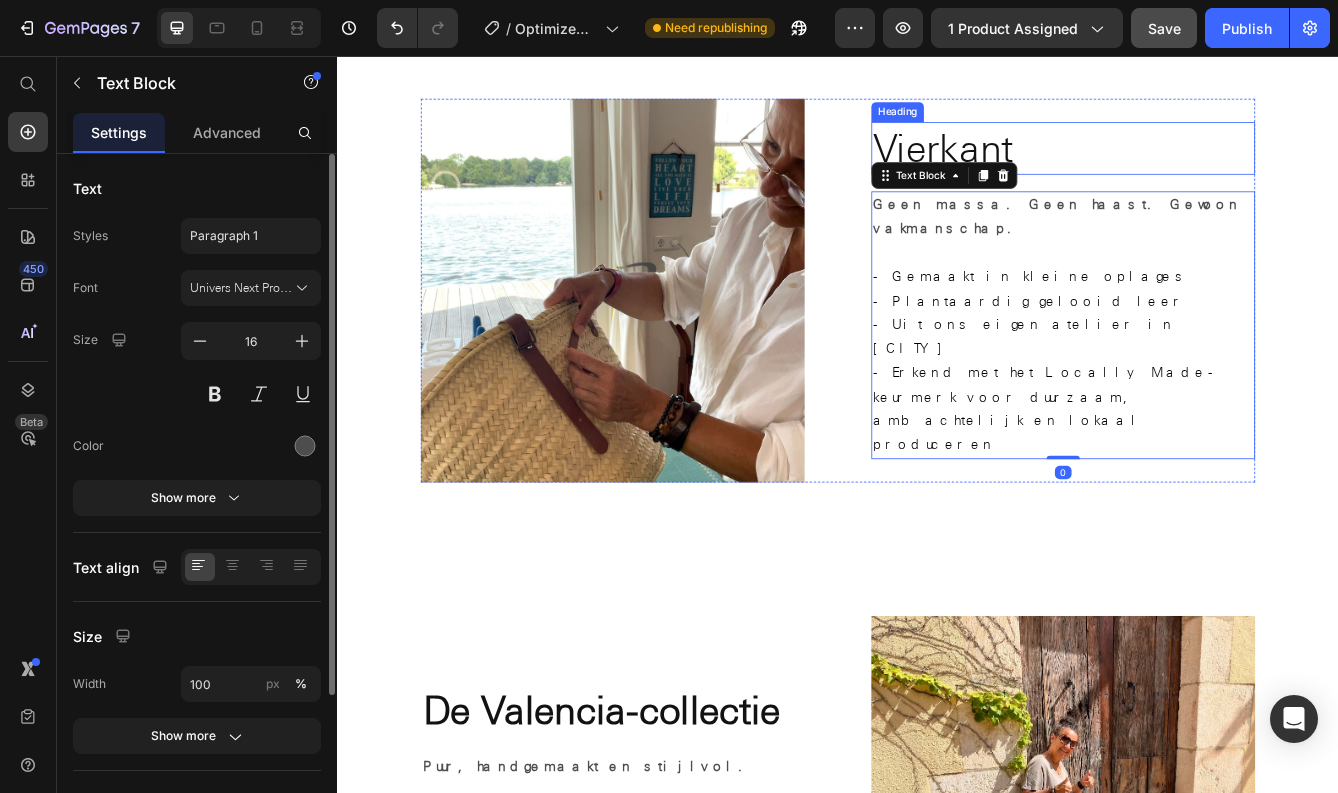 click on "Vierkant" at bounding box center (1207, 167) 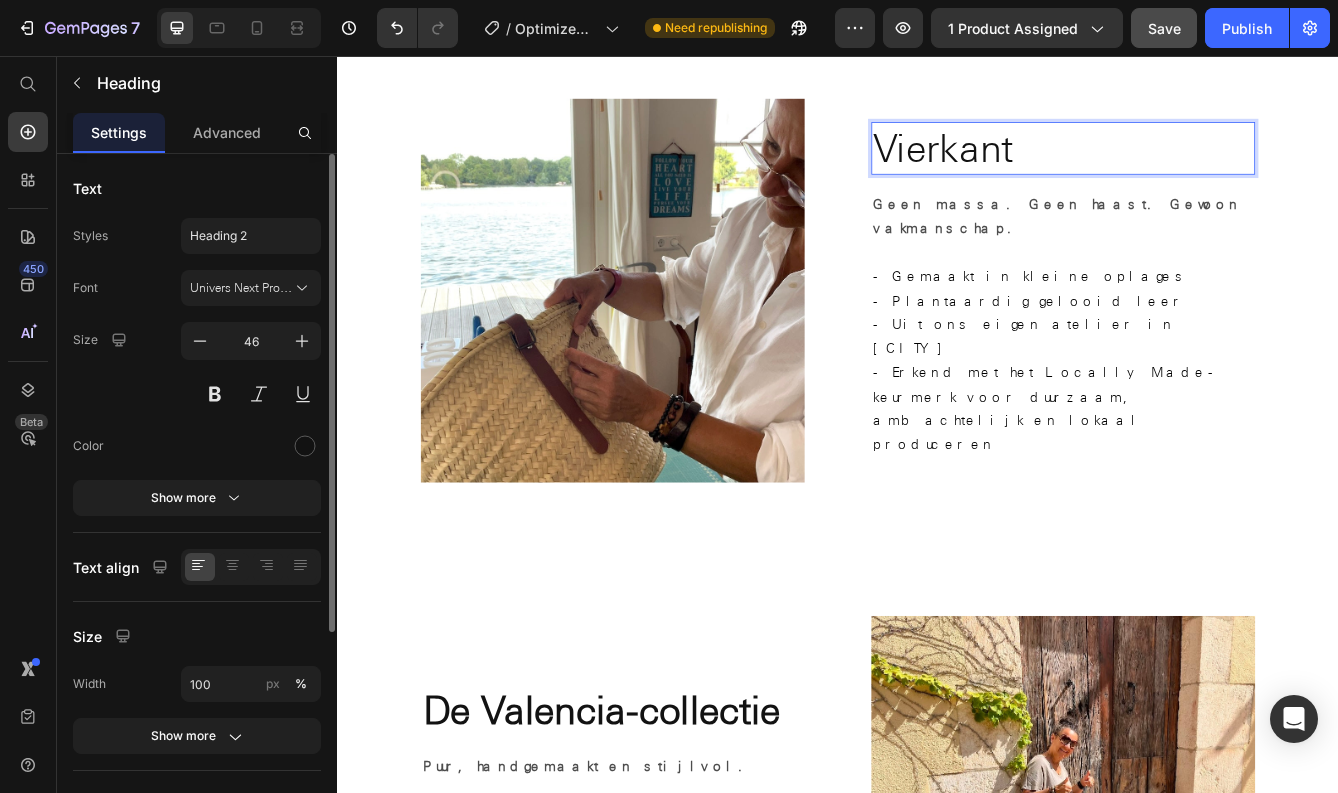 click on "Vierkant" at bounding box center [1207, 167] 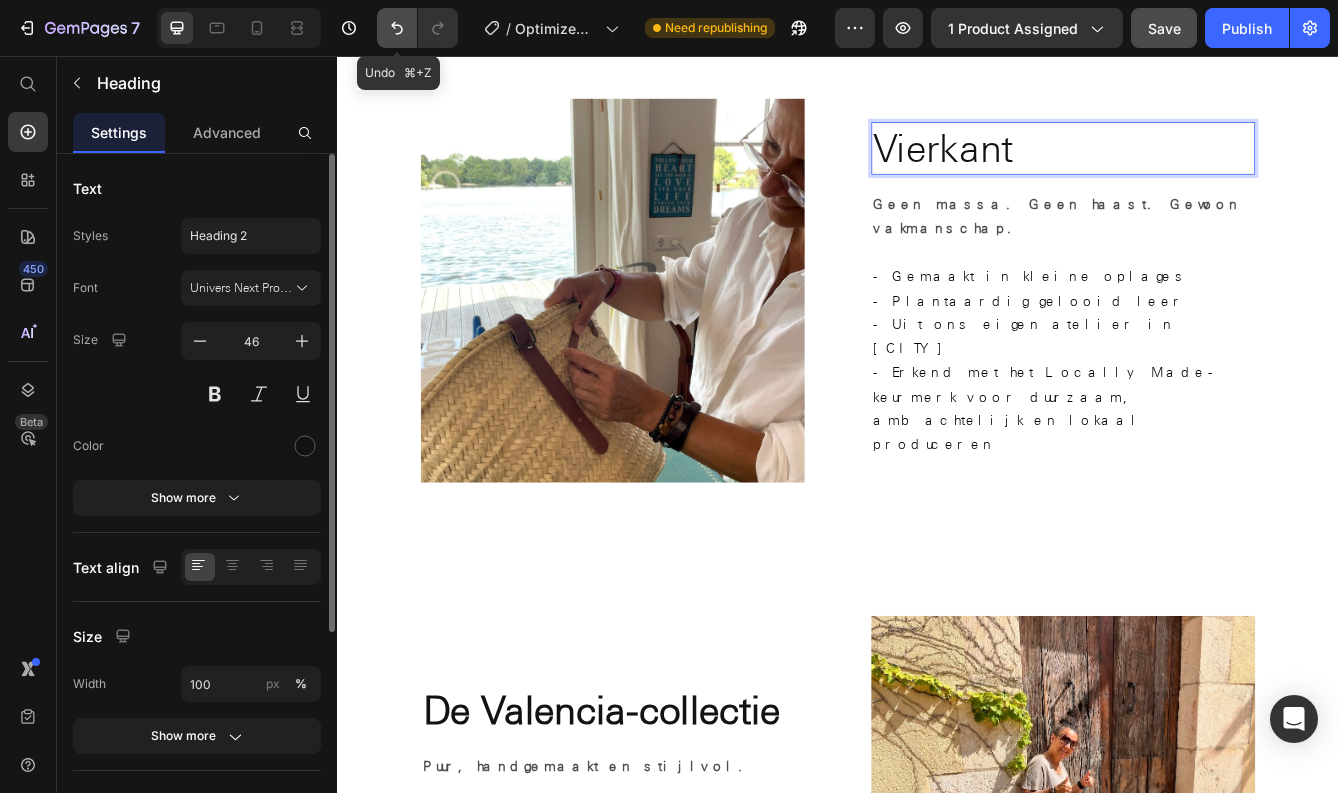 click 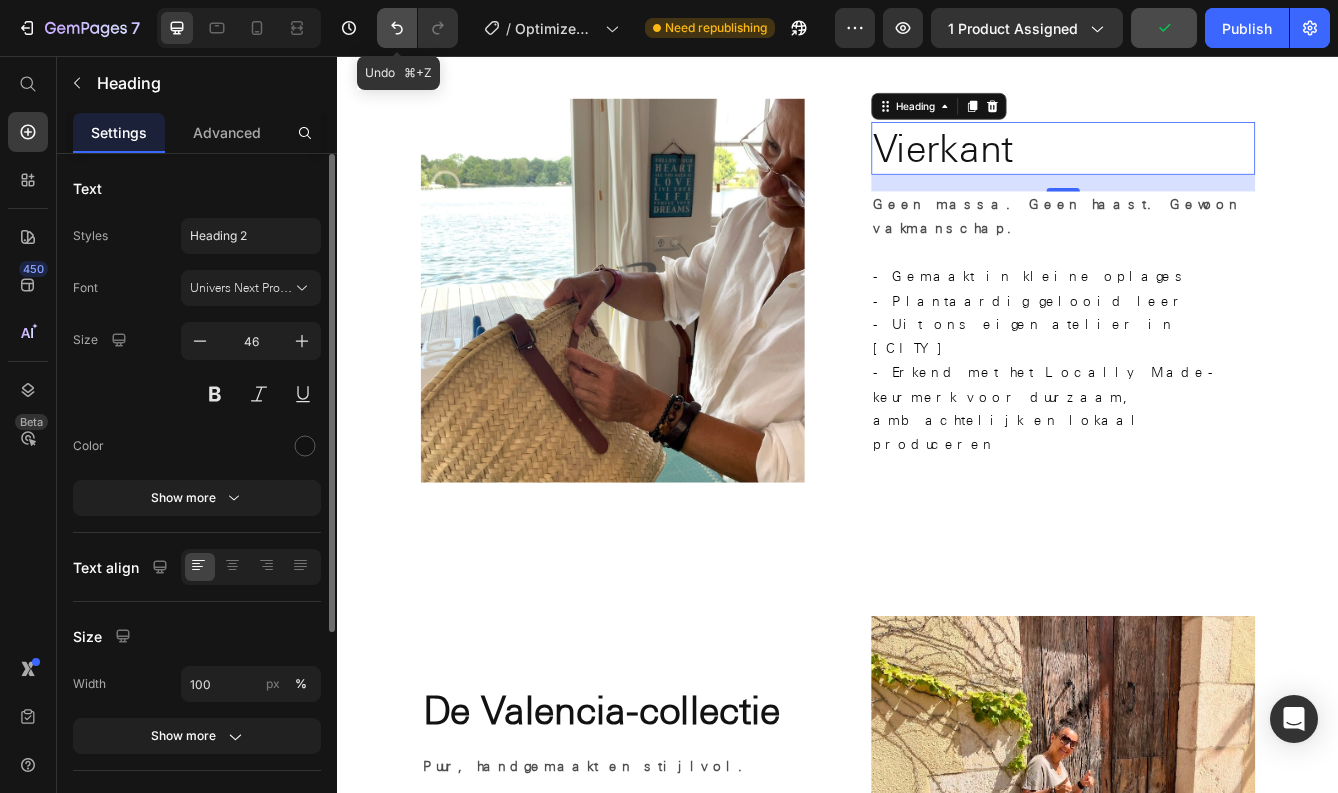 click 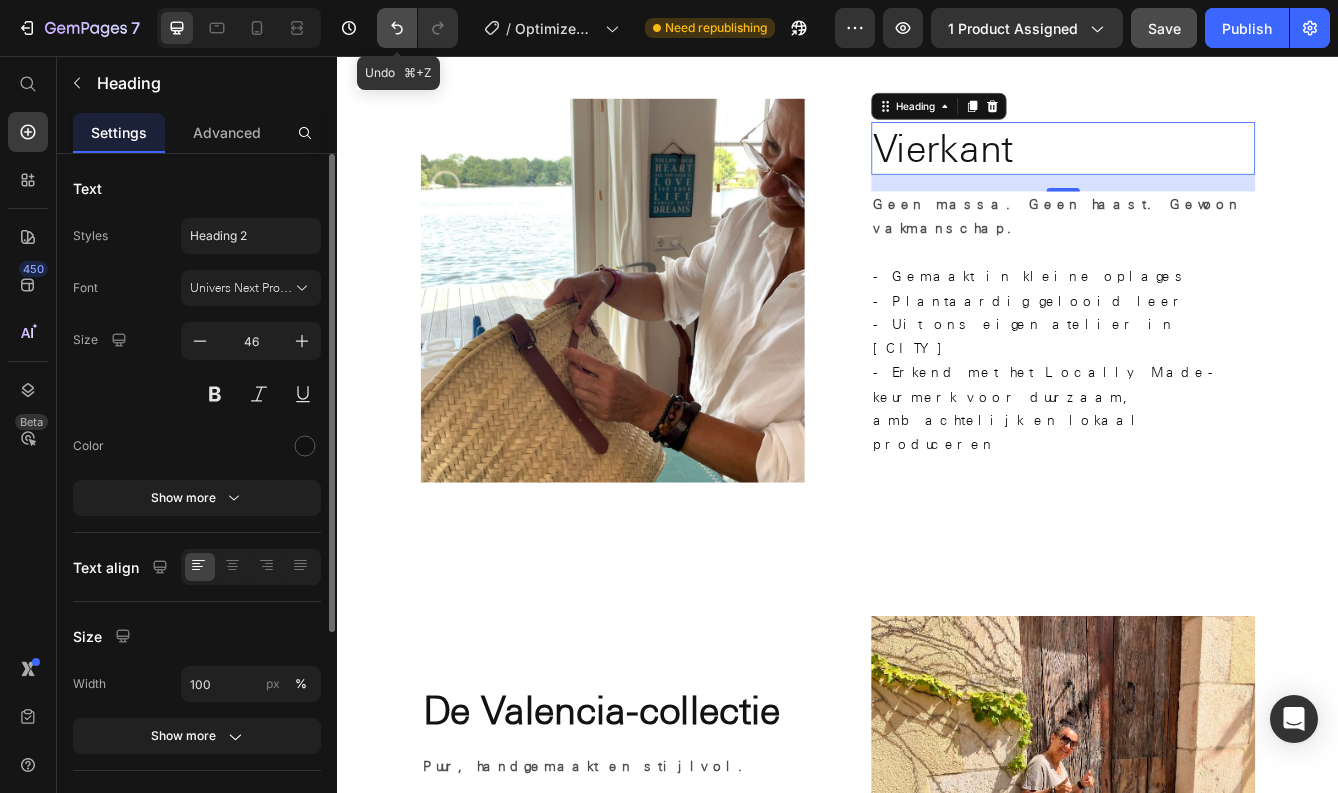 click 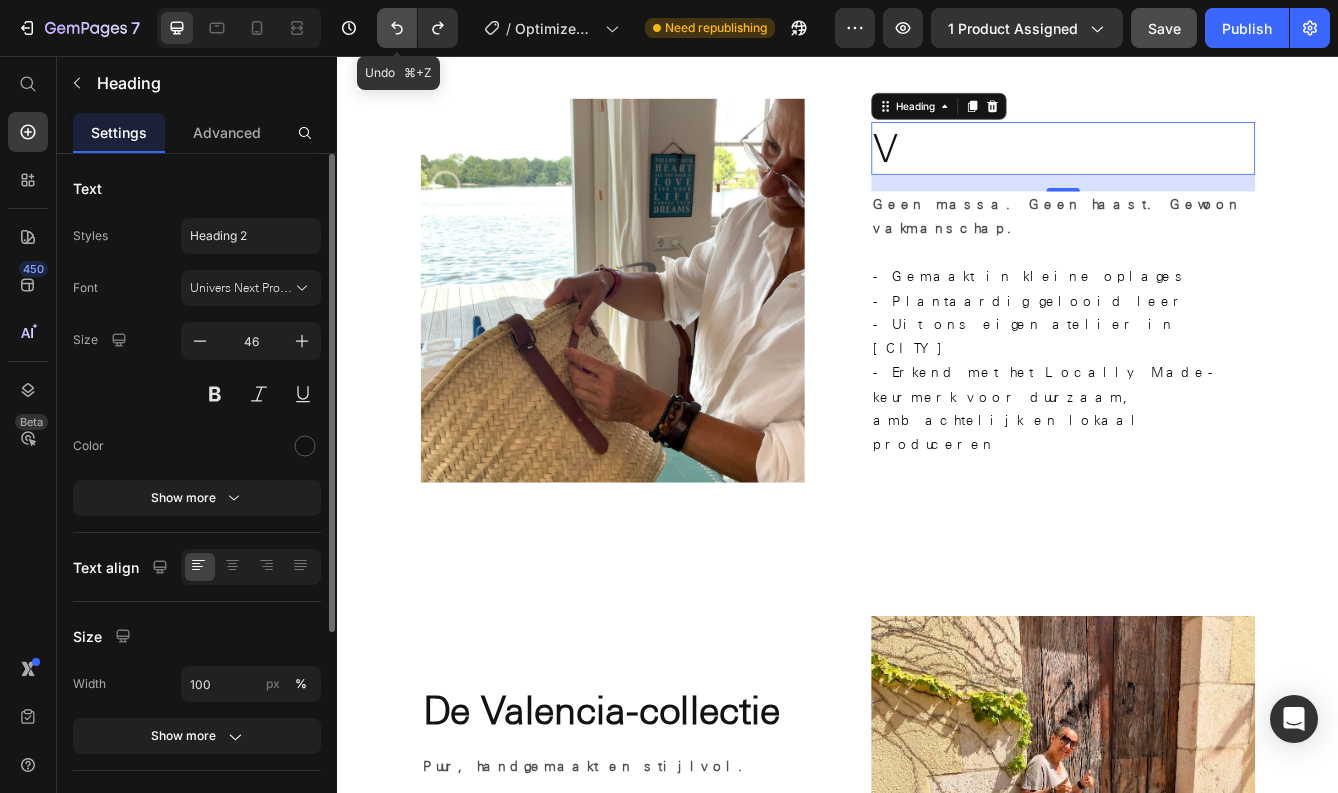 click 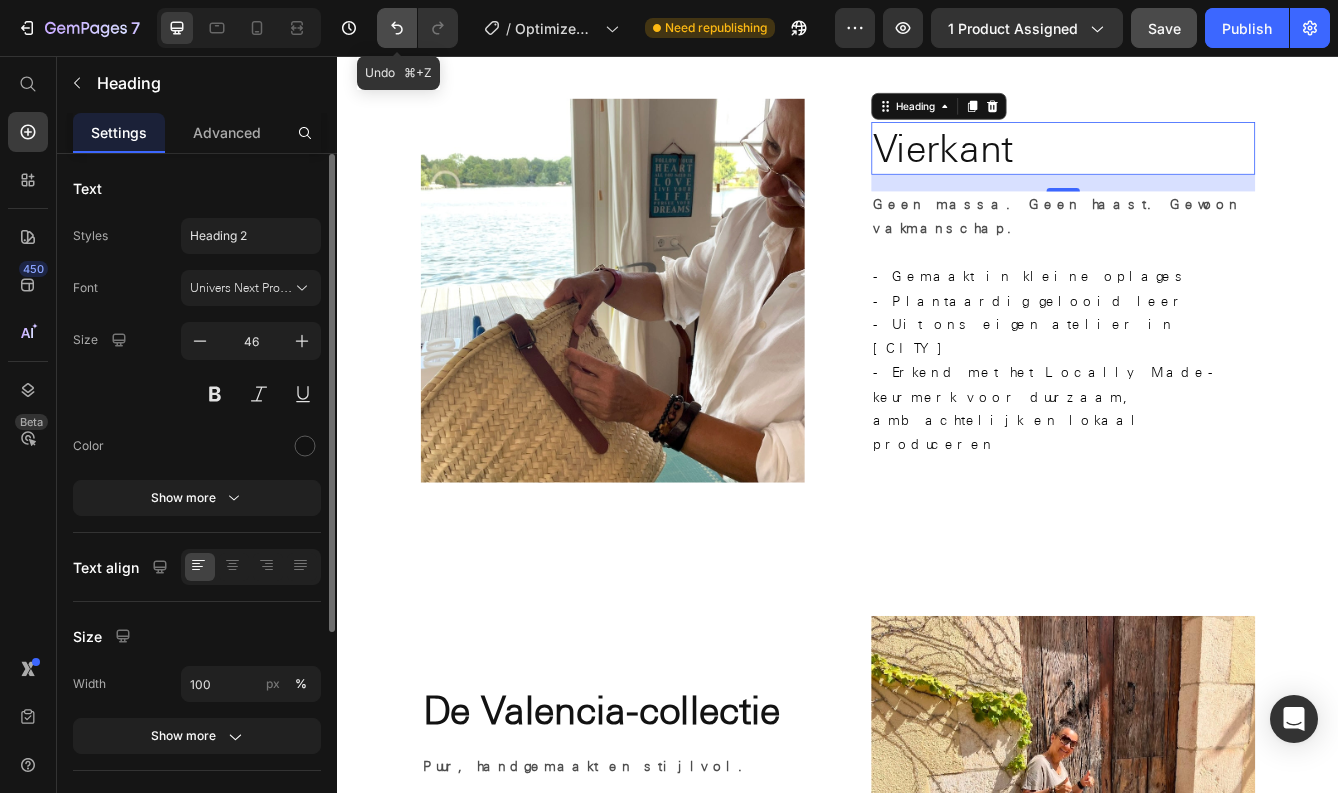 click 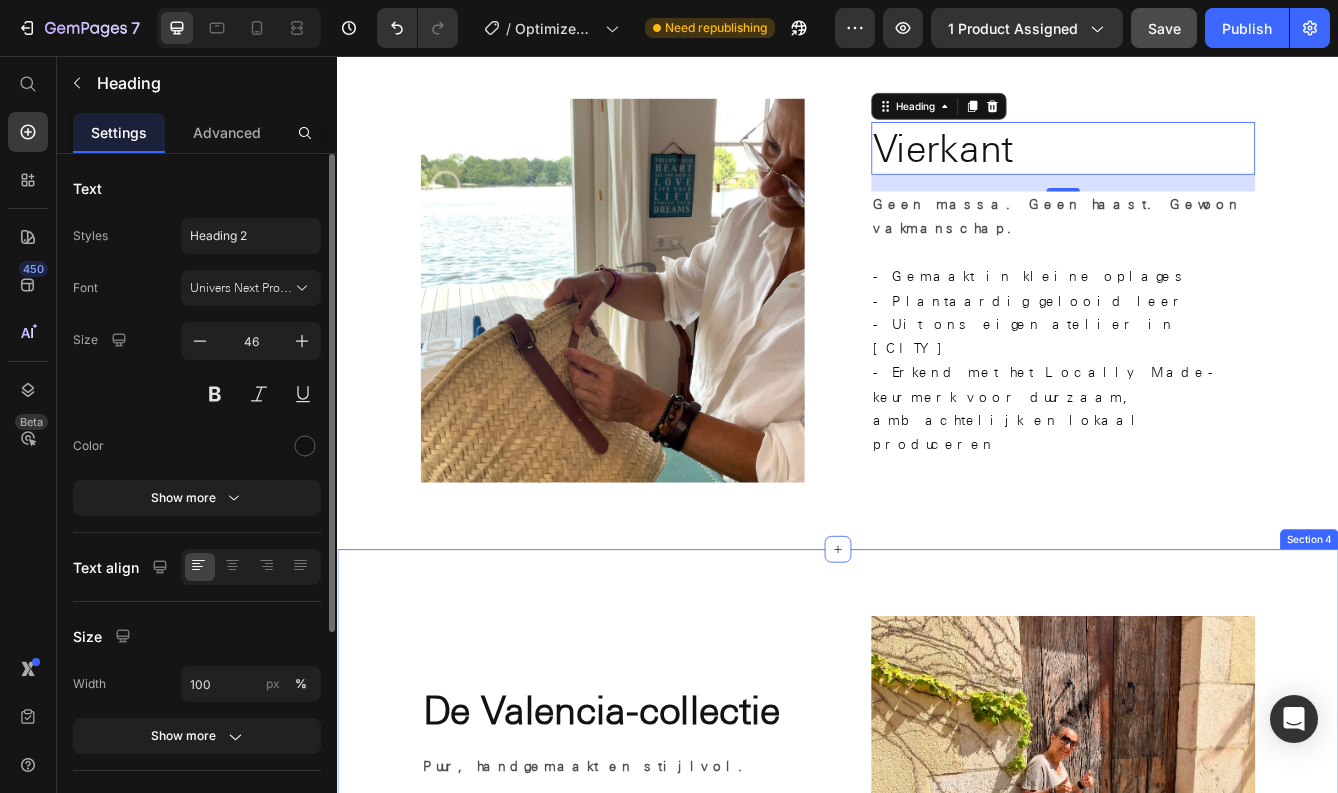scroll, scrollTop: 1777, scrollLeft: 0, axis: vertical 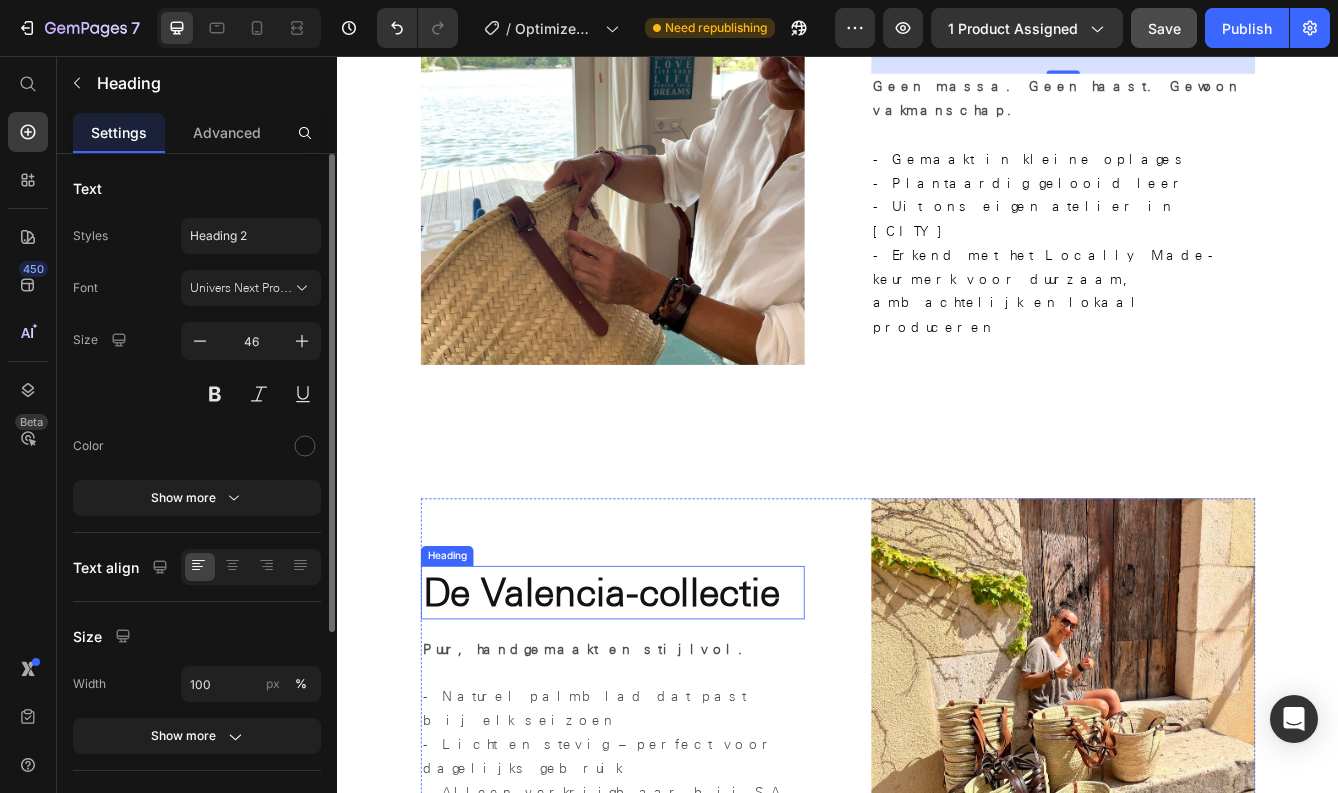 click on "De Valencia-collectie" at bounding box center (653, 698) 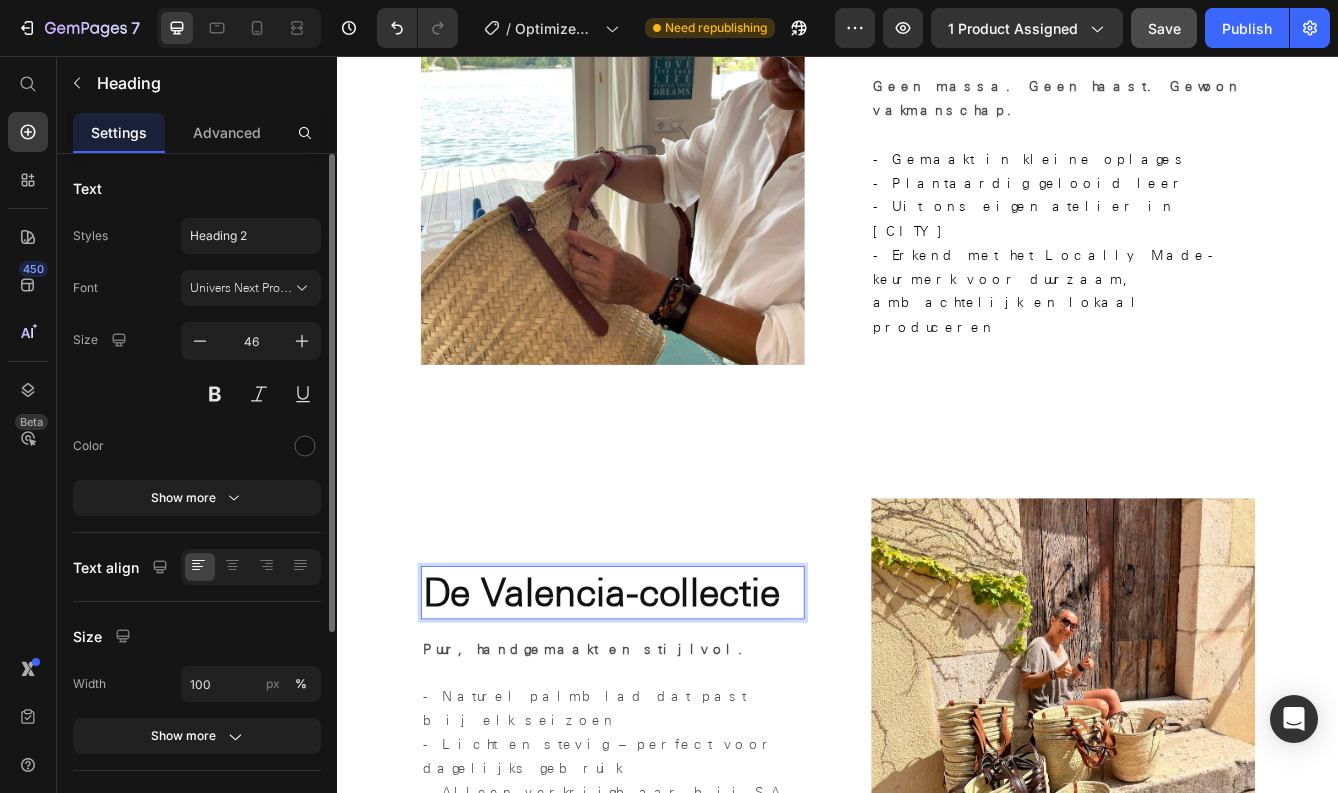 click on "De Valencia-collectie" at bounding box center [653, 698] 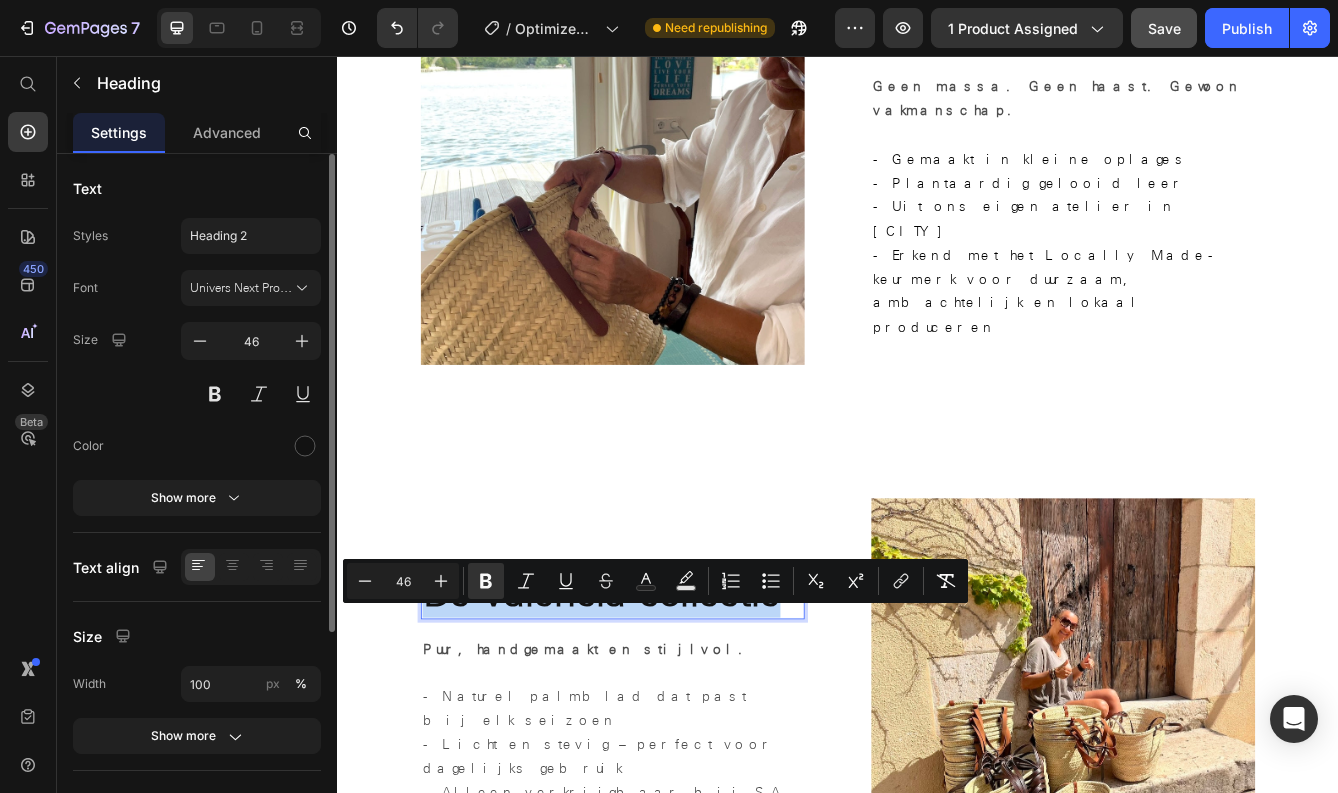 copy on "De Valencia-collectie" 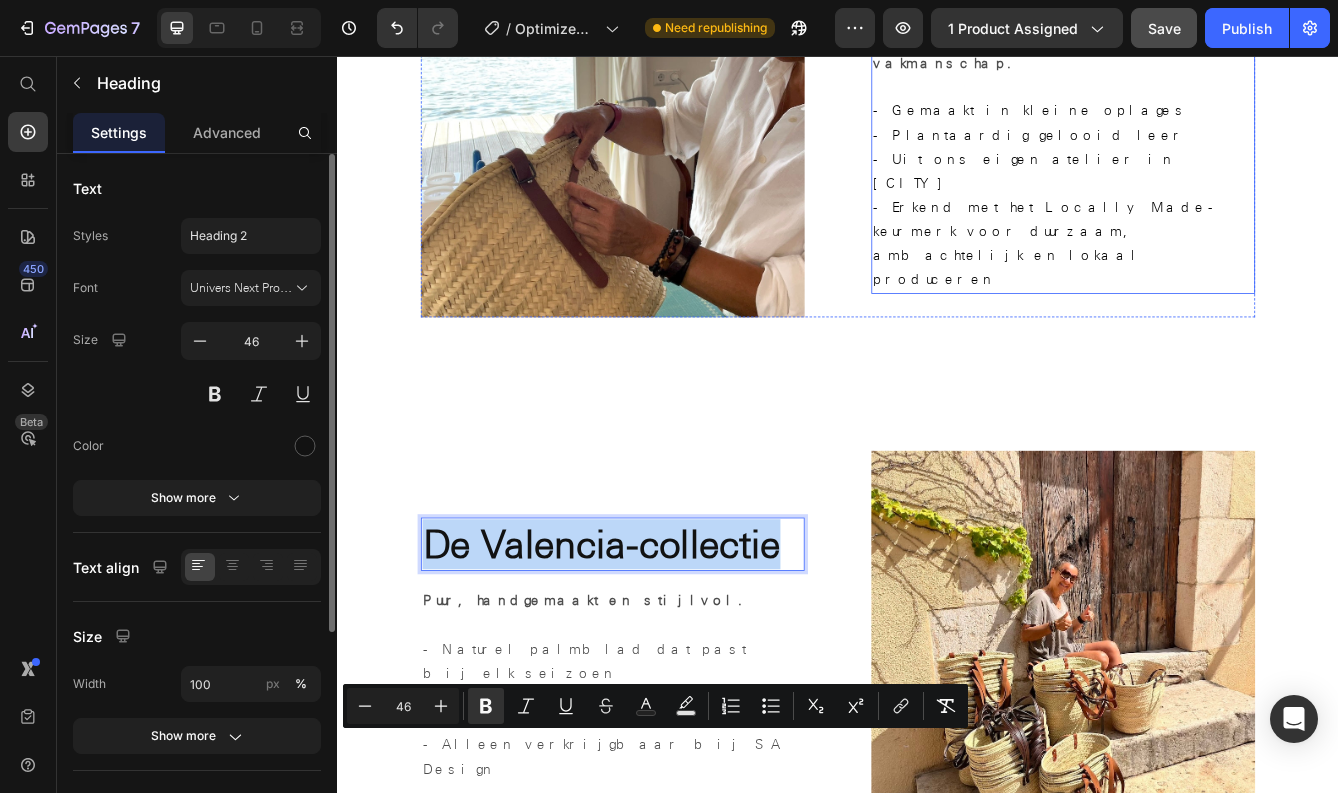 scroll, scrollTop: 1627, scrollLeft: 0, axis: vertical 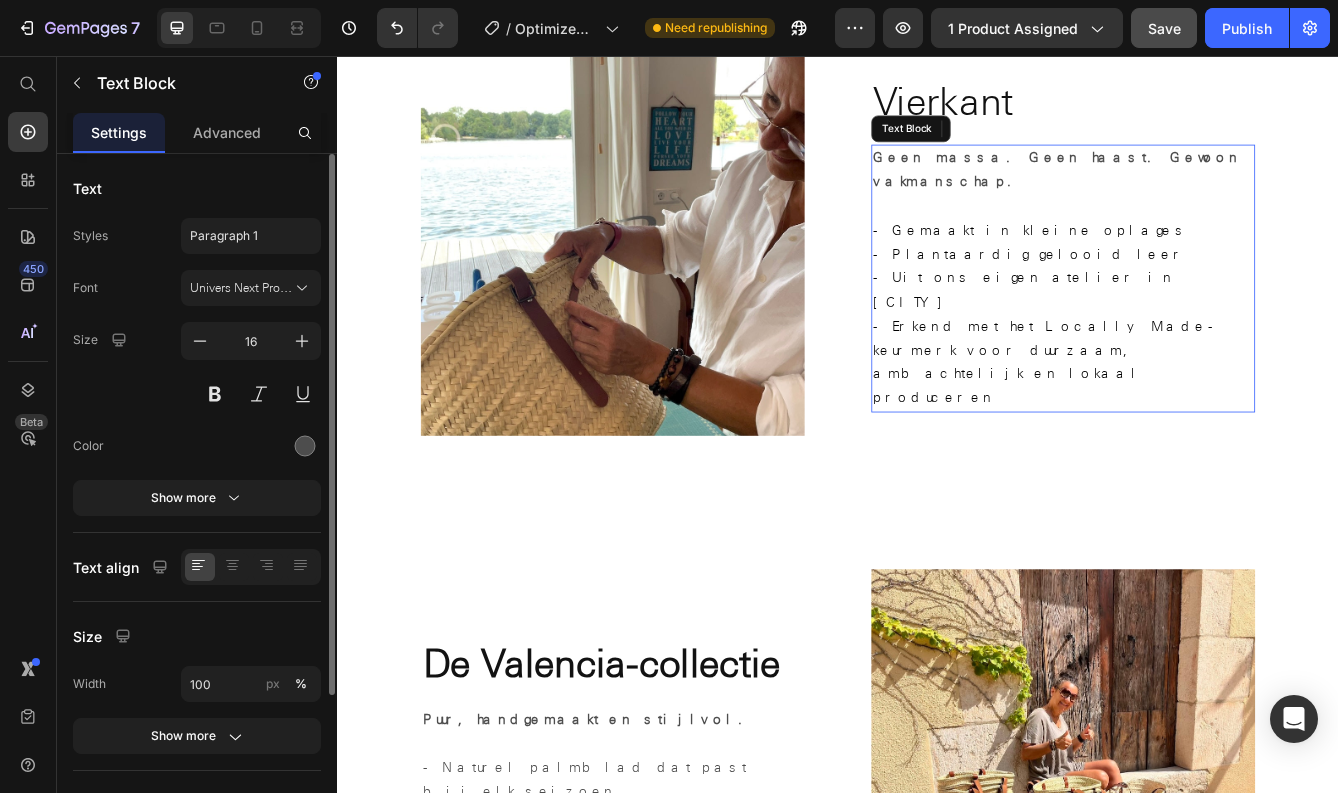 click on "Geen massa. Geen haast. Gewoon vakmanschap. - Gemaakt in kleine oplages - Plantaardig gelooid leer - Uit ons eigen atelier in [CITY] - Erkend met het Locally Made-keurmerk voor duurzaam, ambachtelijk en lokaal produceren" at bounding box center (1207, 322) 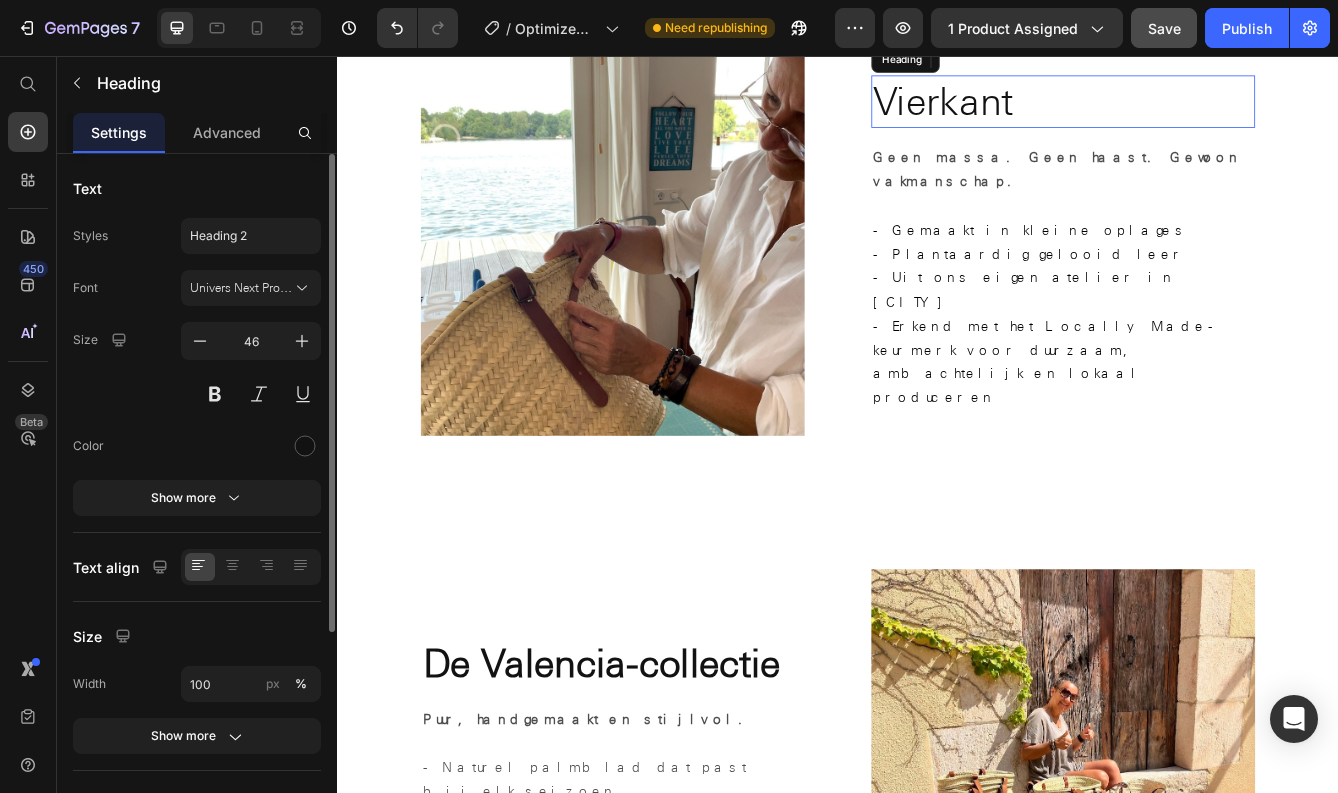 click on "Vierkant" at bounding box center (1207, 111) 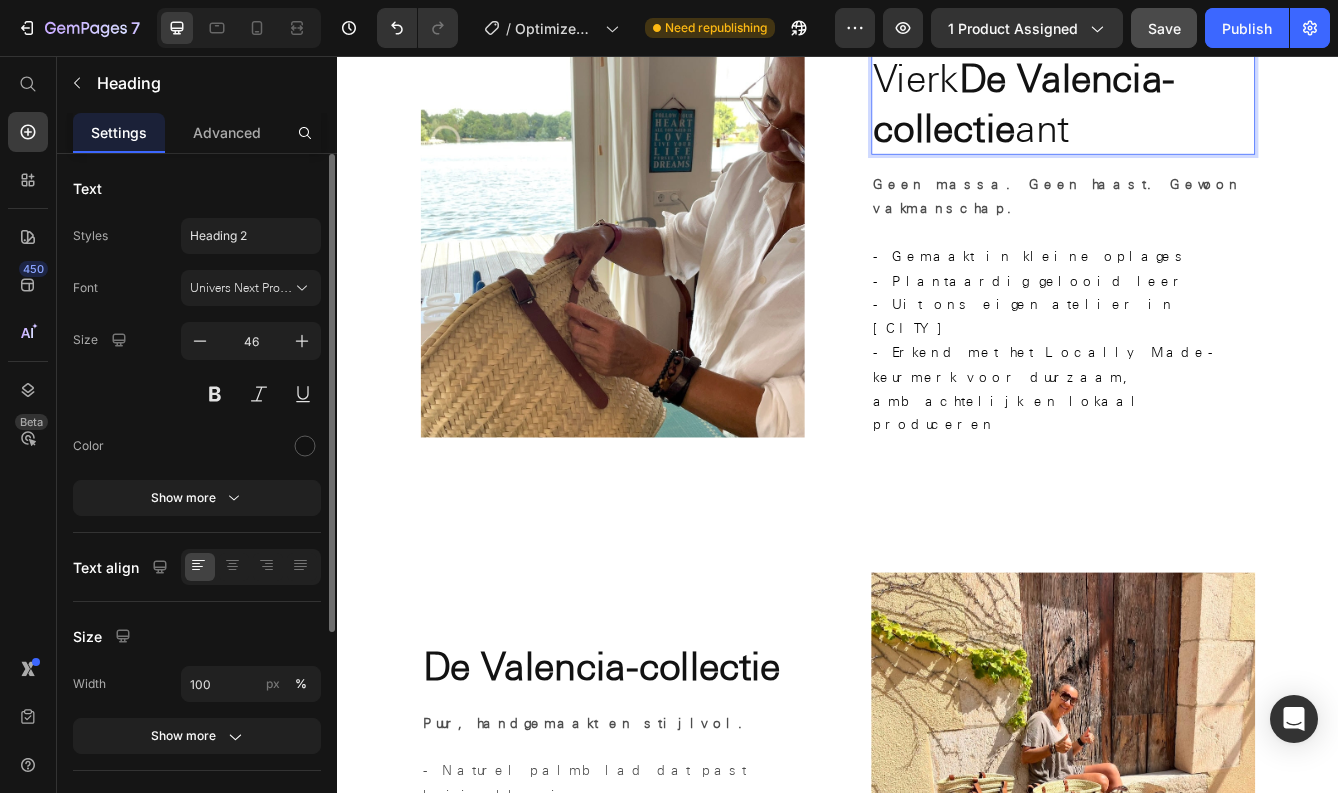 click on "De Valencia-collectie" at bounding box center (1160, 112) 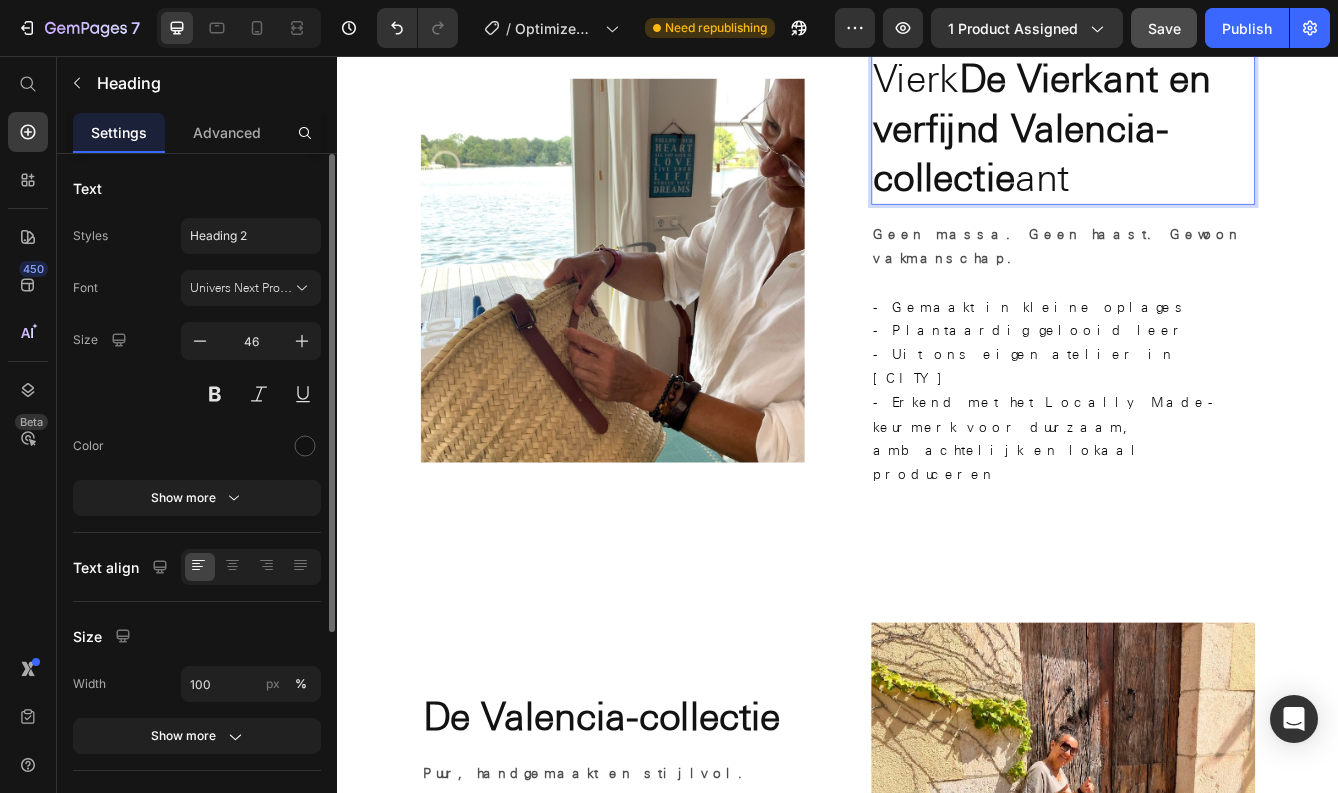 click on "De Vierkant en verfijnd Valencia-collectie" at bounding box center (1181, 142) 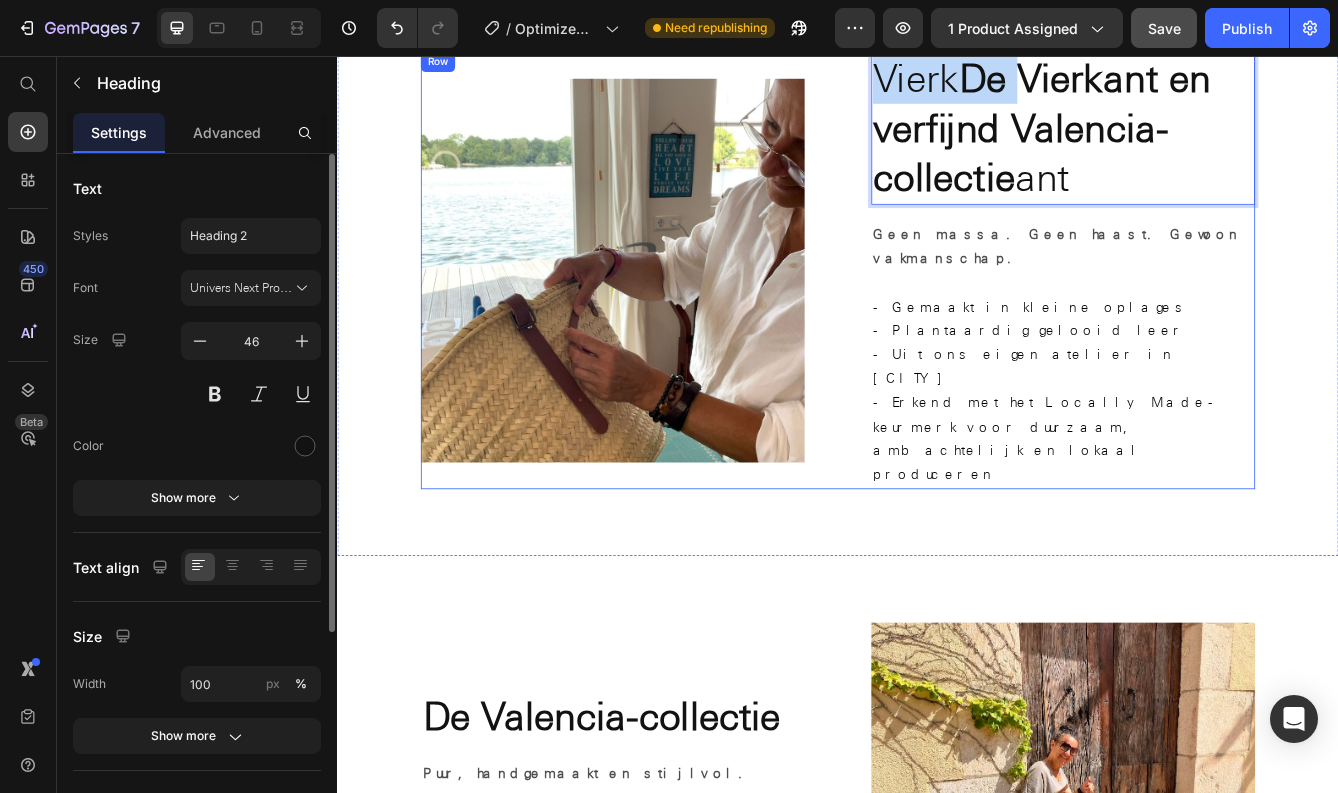 drag, startPoint x: 1155, startPoint y: 108, endPoint x: 957, endPoint y: 111, distance: 198.02272 